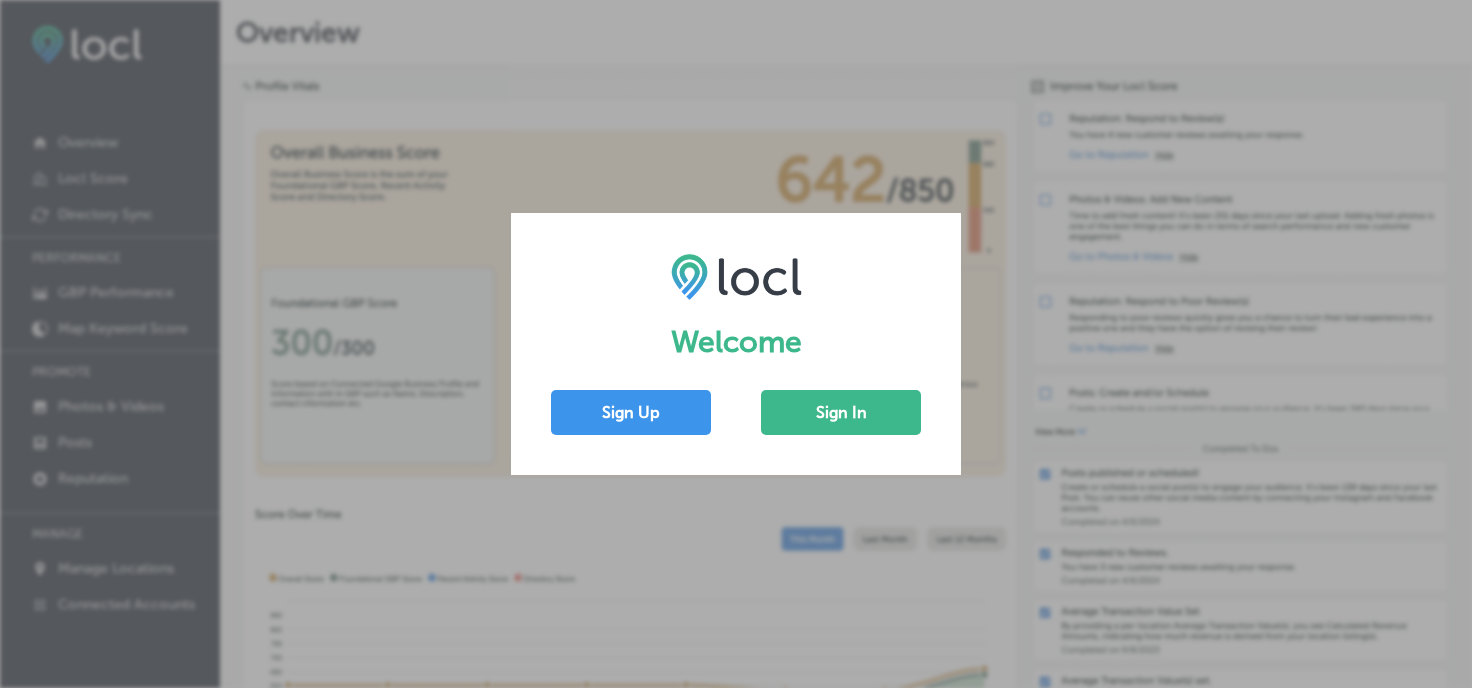 scroll, scrollTop: 0, scrollLeft: 0, axis: both 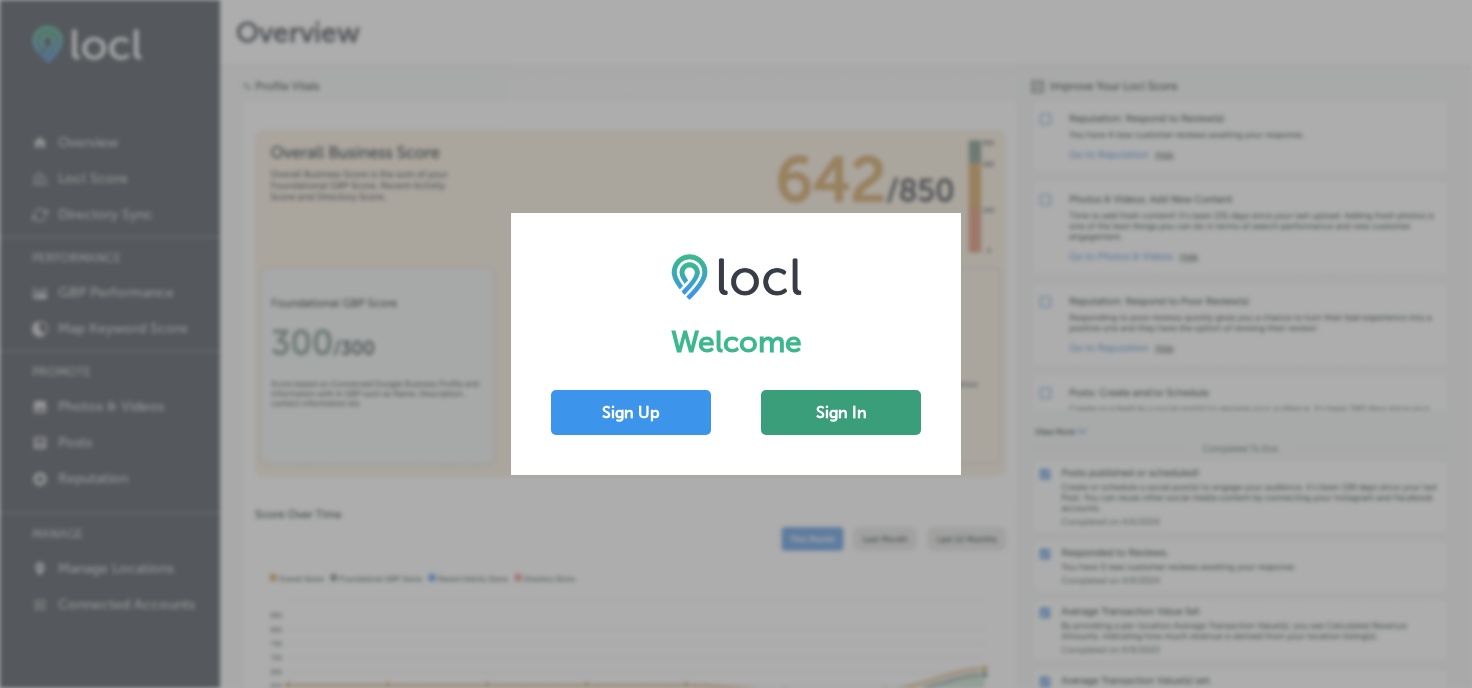 click on "Sign In" at bounding box center (841, 412) 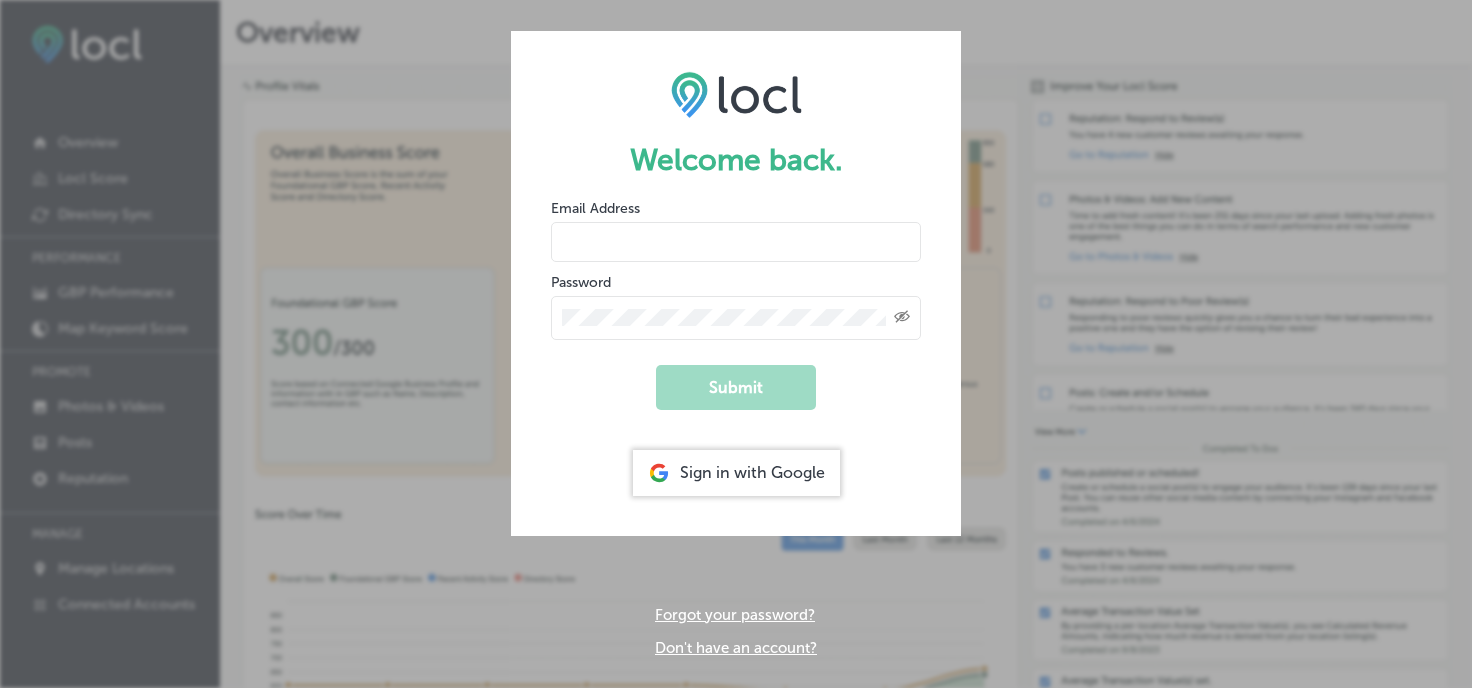 click at bounding box center [736, 242] 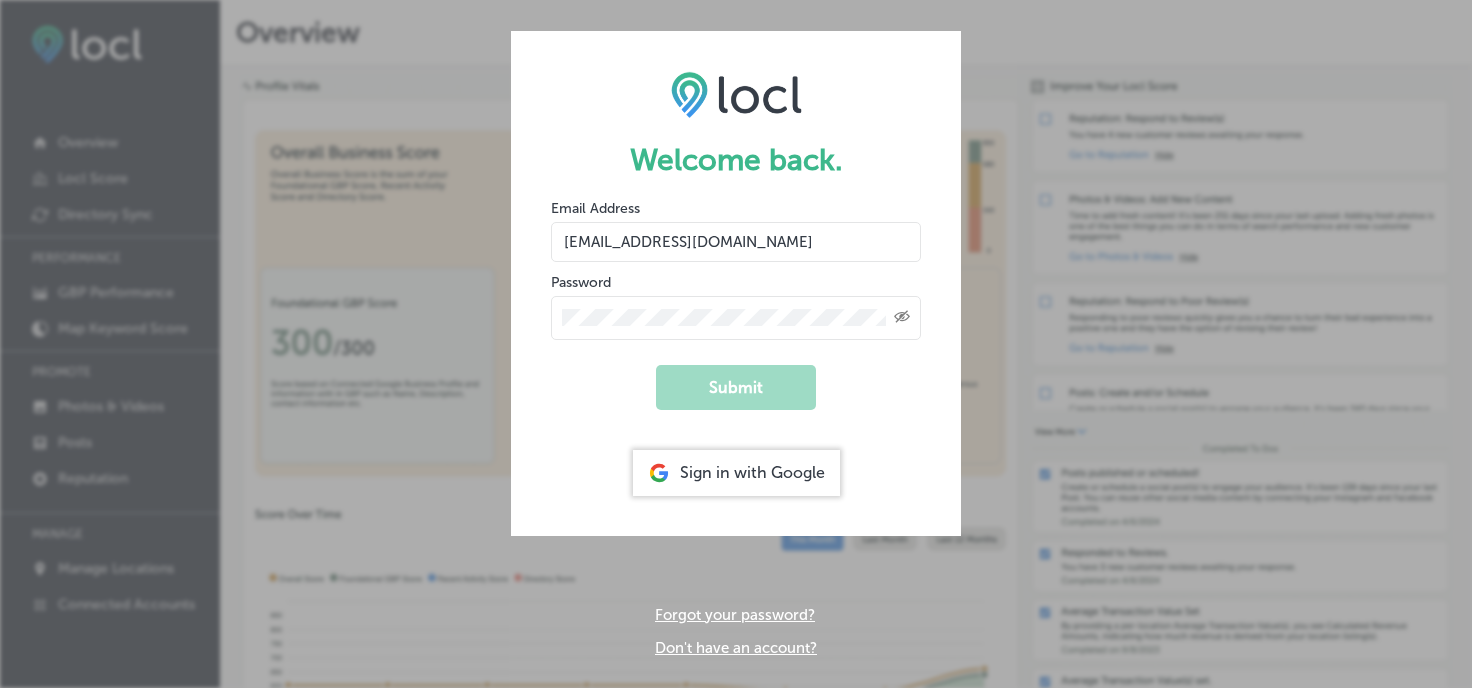 type on "[EMAIL_ADDRESS][DOMAIN_NAME]" 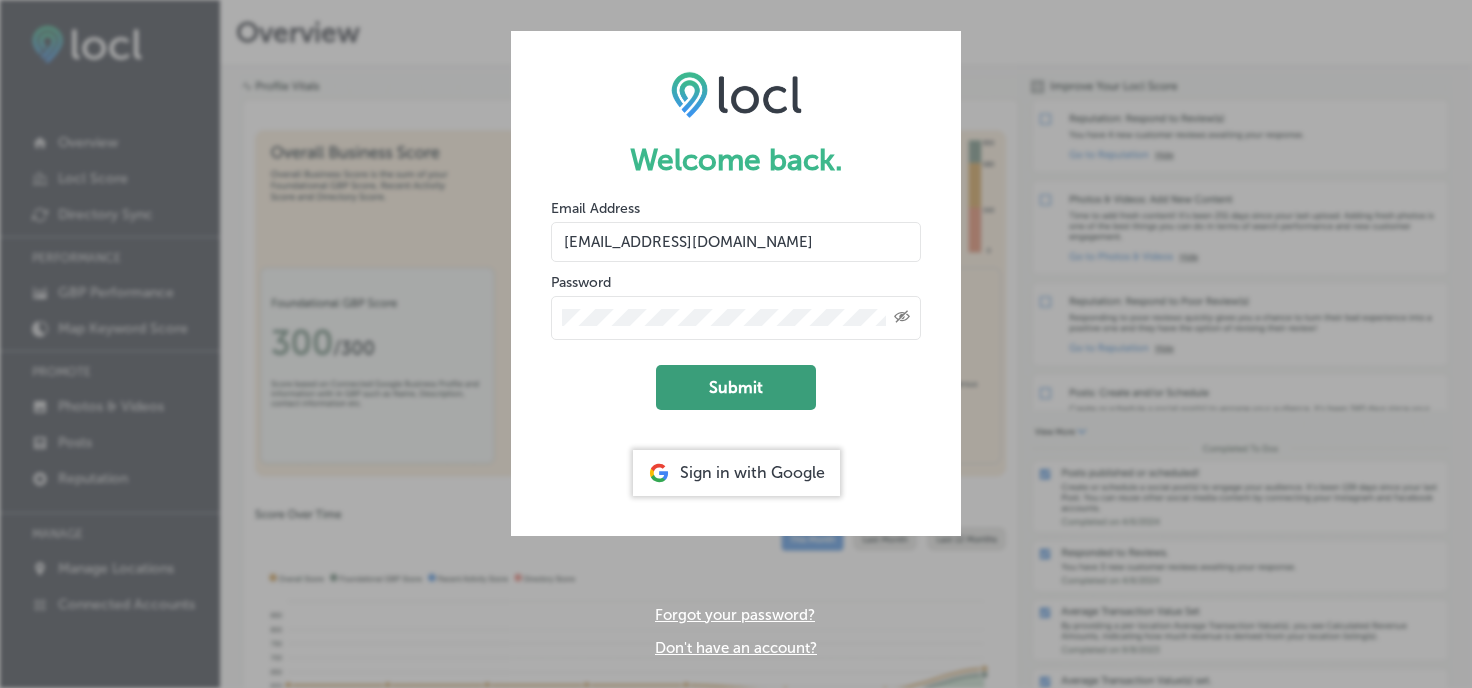 click on "Submit" 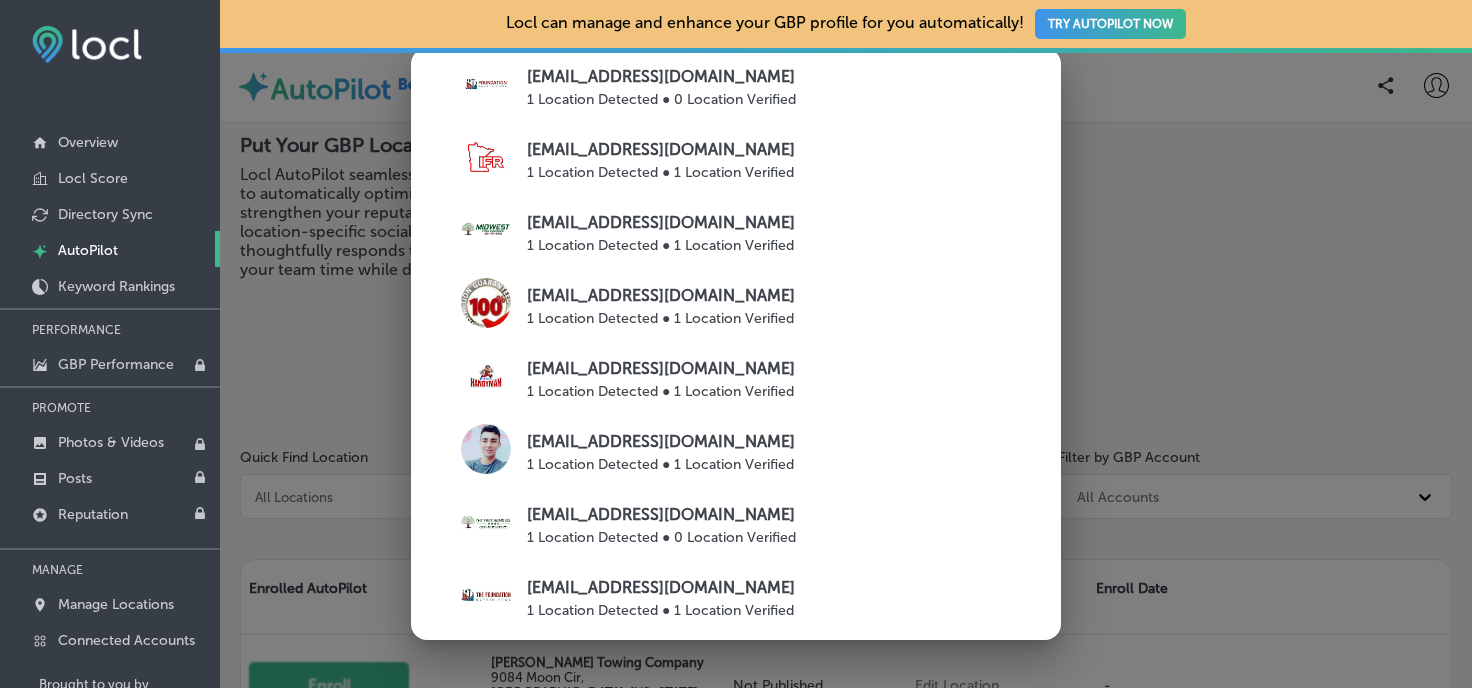 scroll, scrollTop: 0, scrollLeft: 0, axis: both 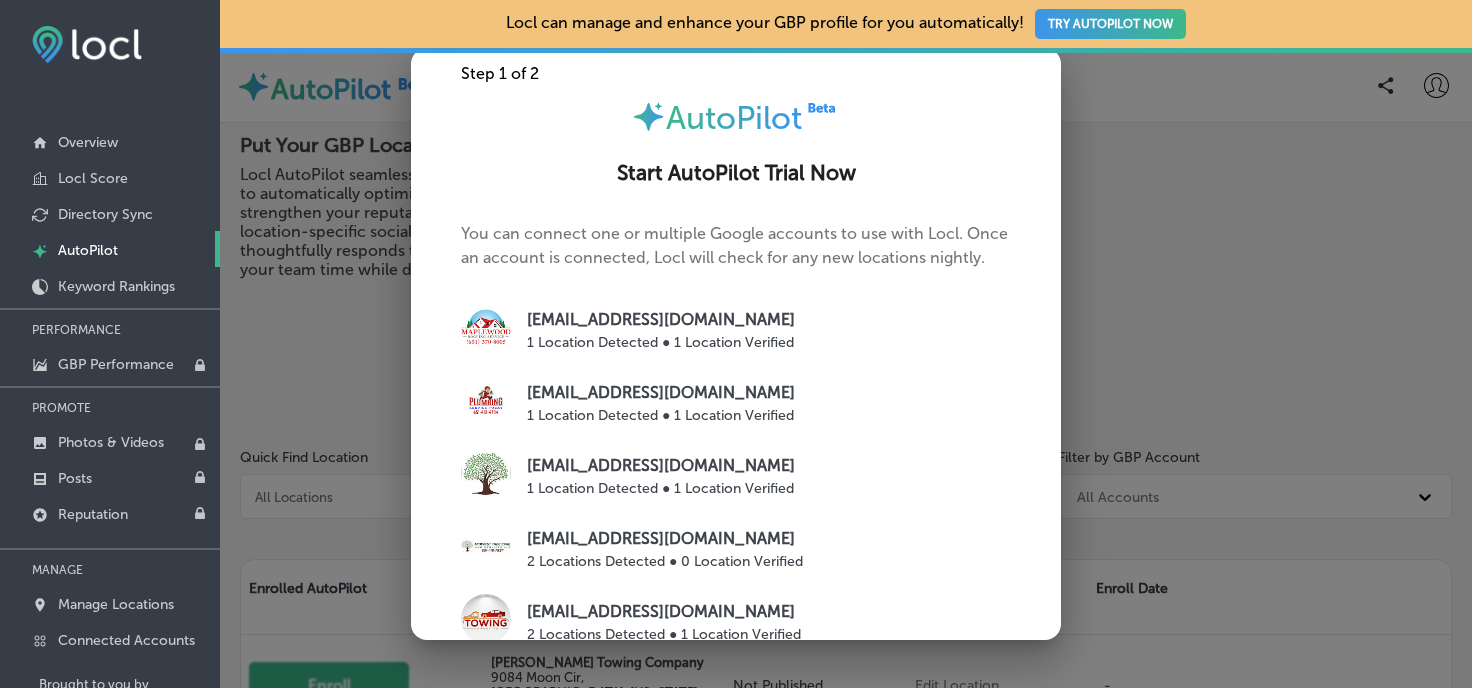 click on "[EMAIL_ADDRESS][DOMAIN_NAME]" at bounding box center (661, 466) 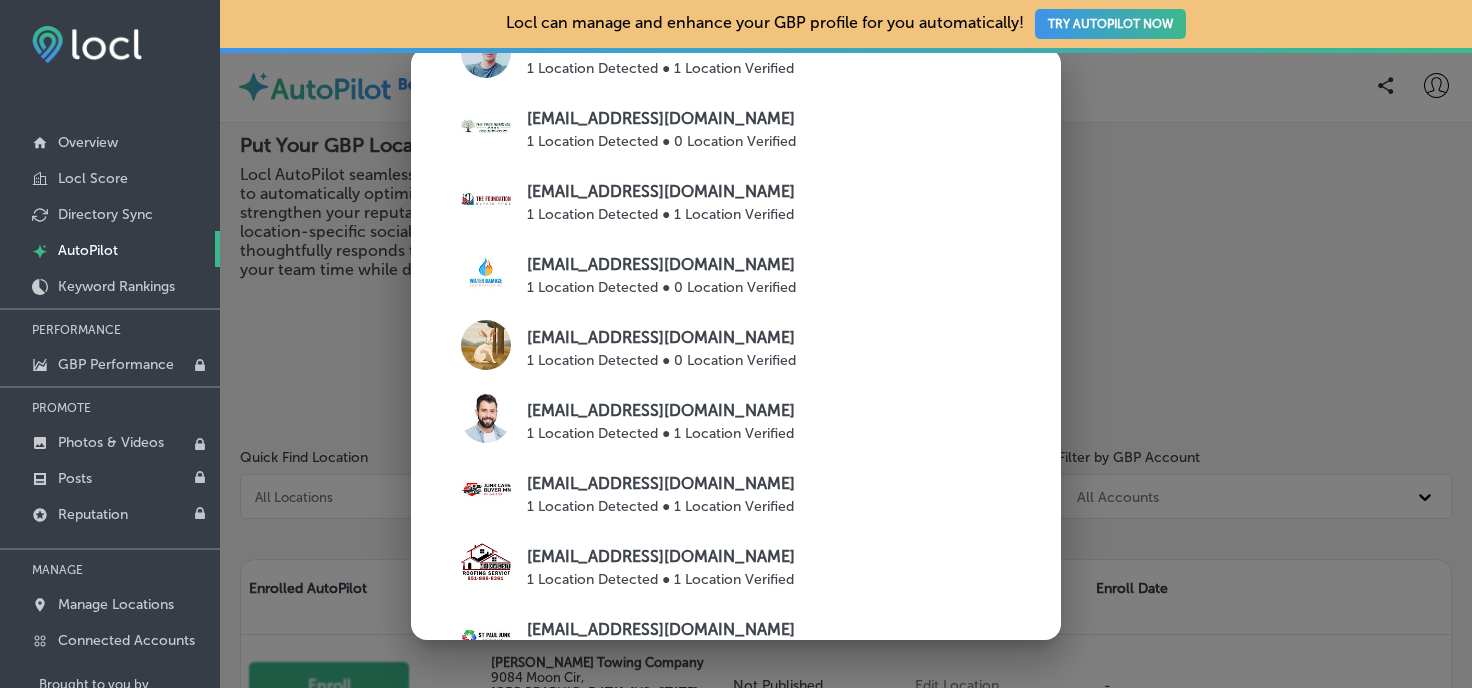 scroll, scrollTop: 1321, scrollLeft: 0, axis: vertical 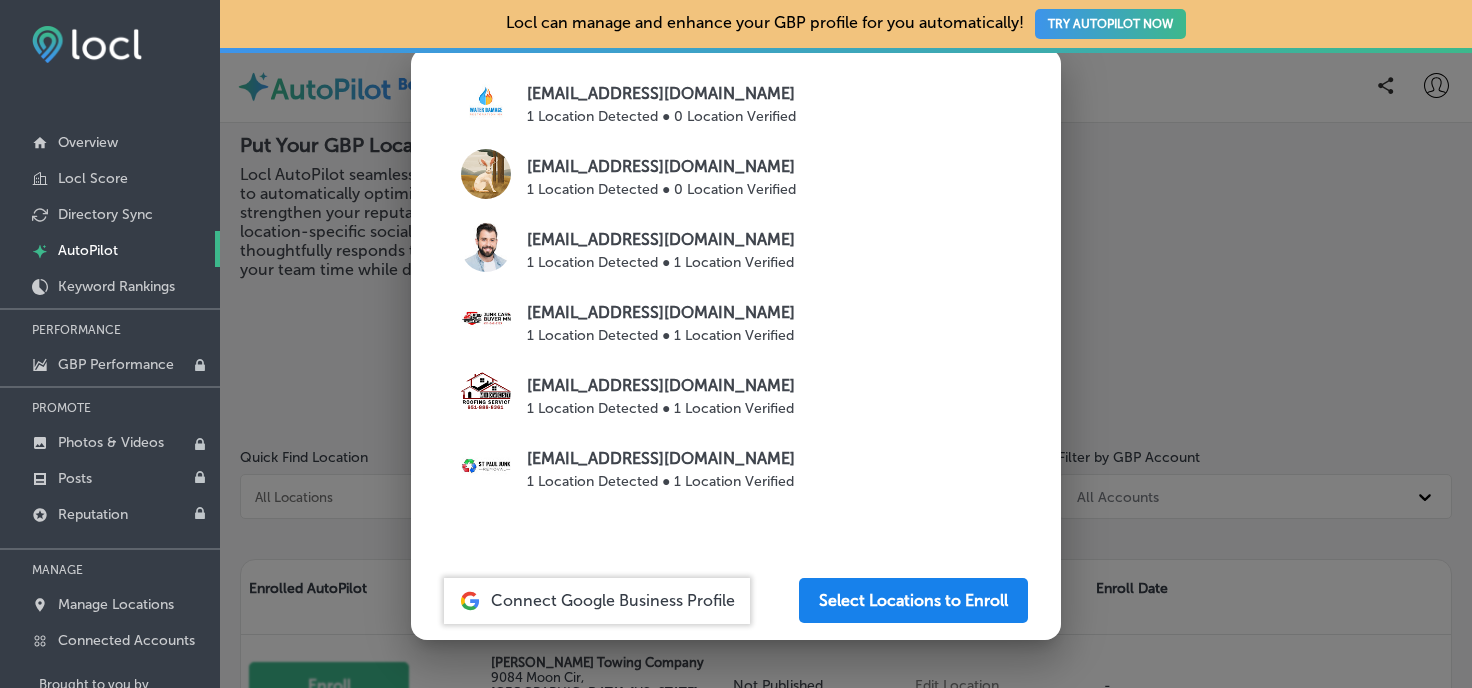 click on "Select Locations to Enroll" at bounding box center [913, 600] 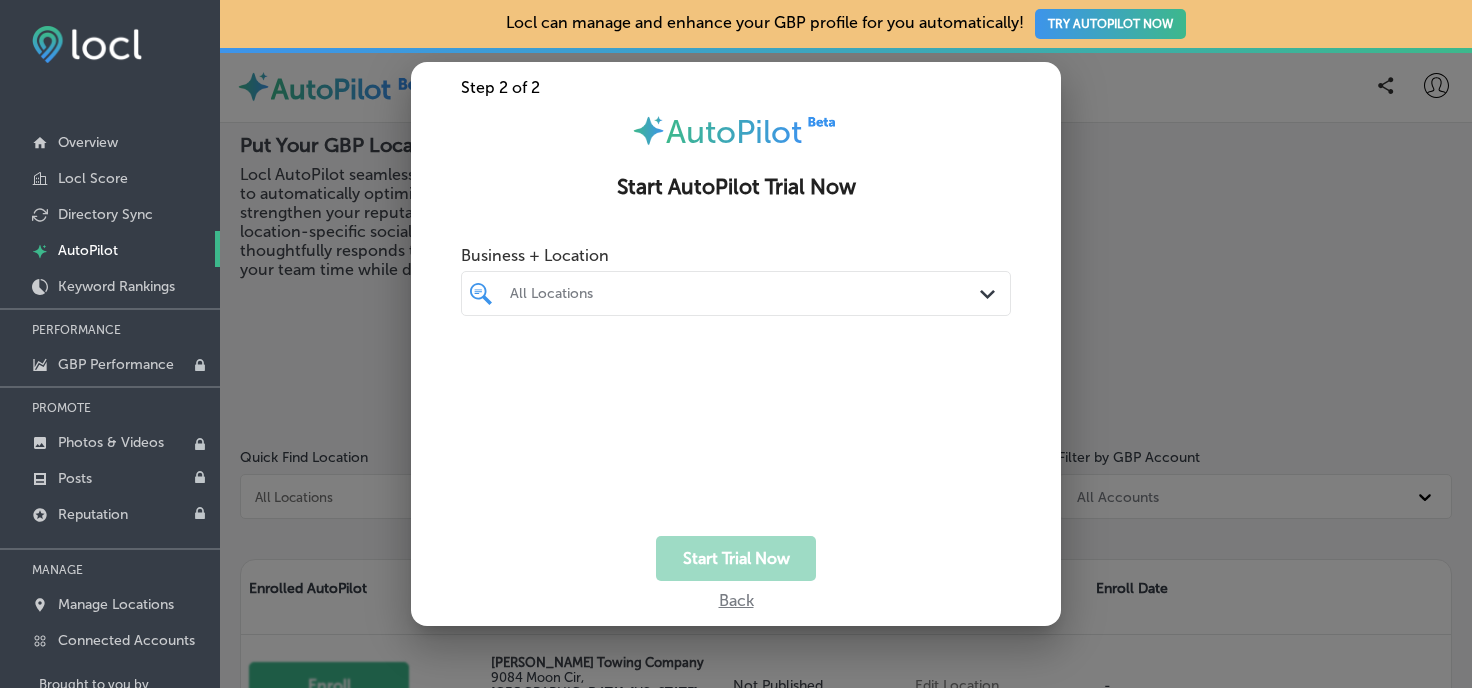 click on "Path
Created with Sketch." 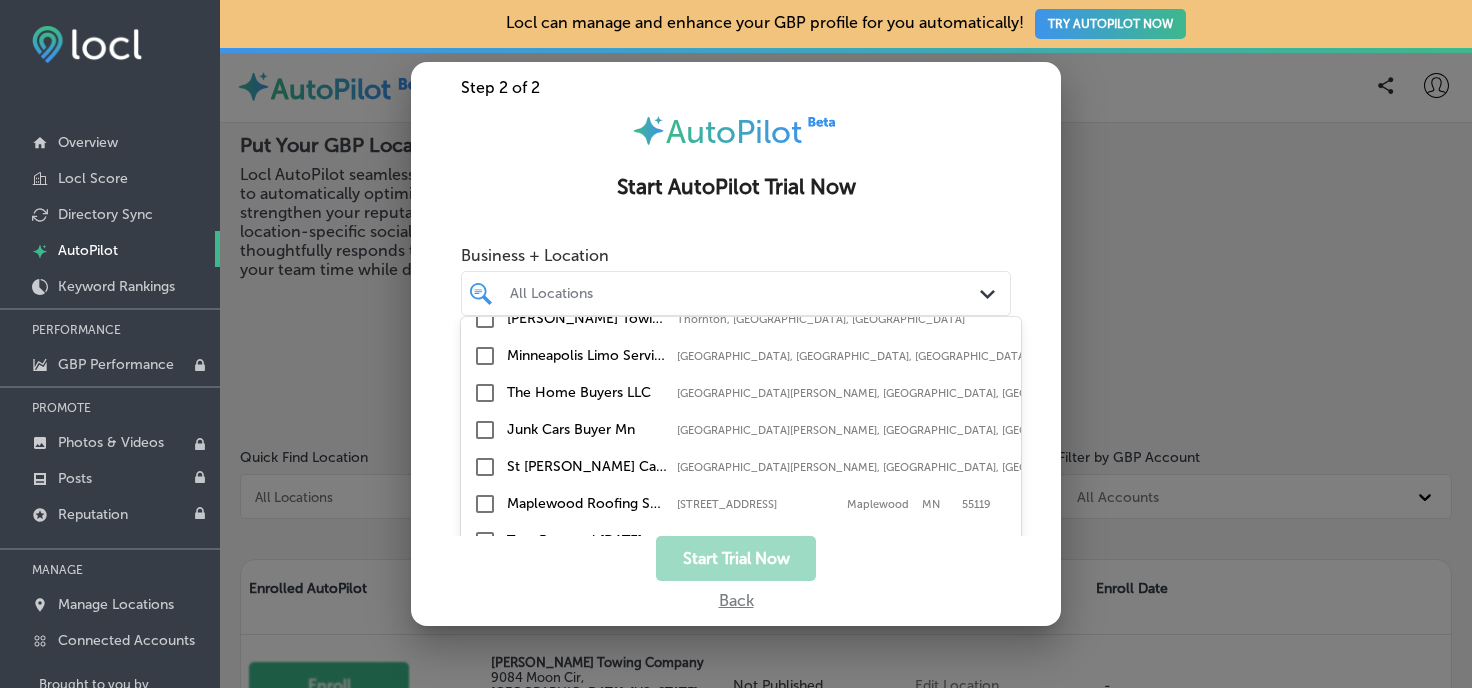 scroll, scrollTop: 0, scrollLeft: 0, axis: both 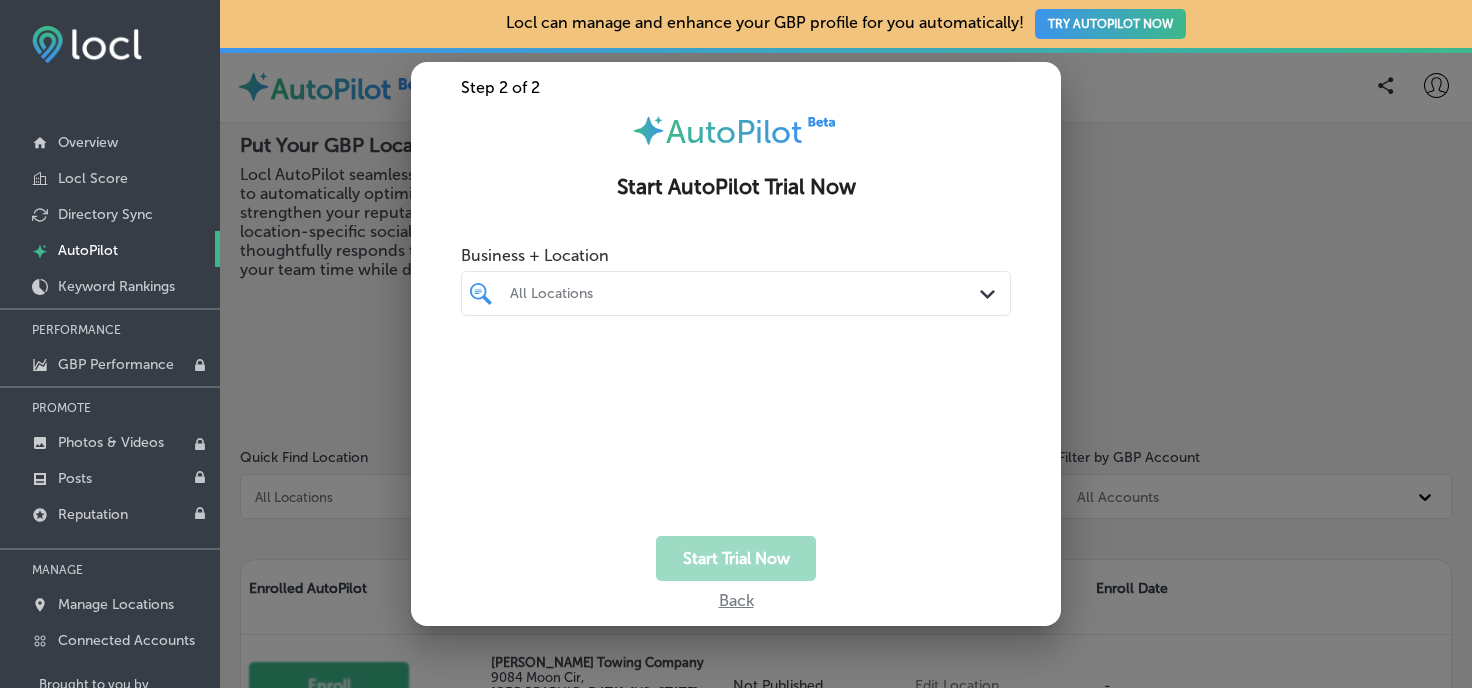 click on "All Locations" at bounding box center [746, 293] 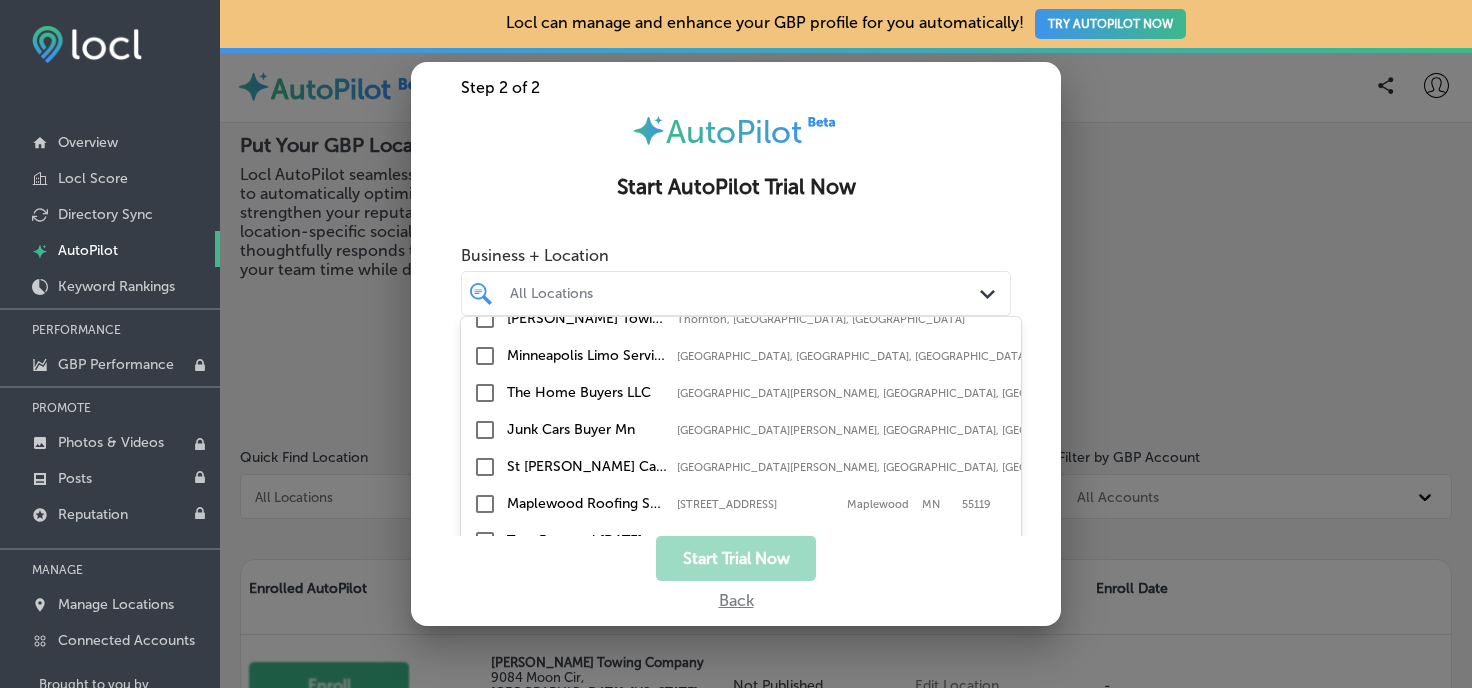 scroll, scrollTop: 625, scrollLeft: 0, axis: vertical 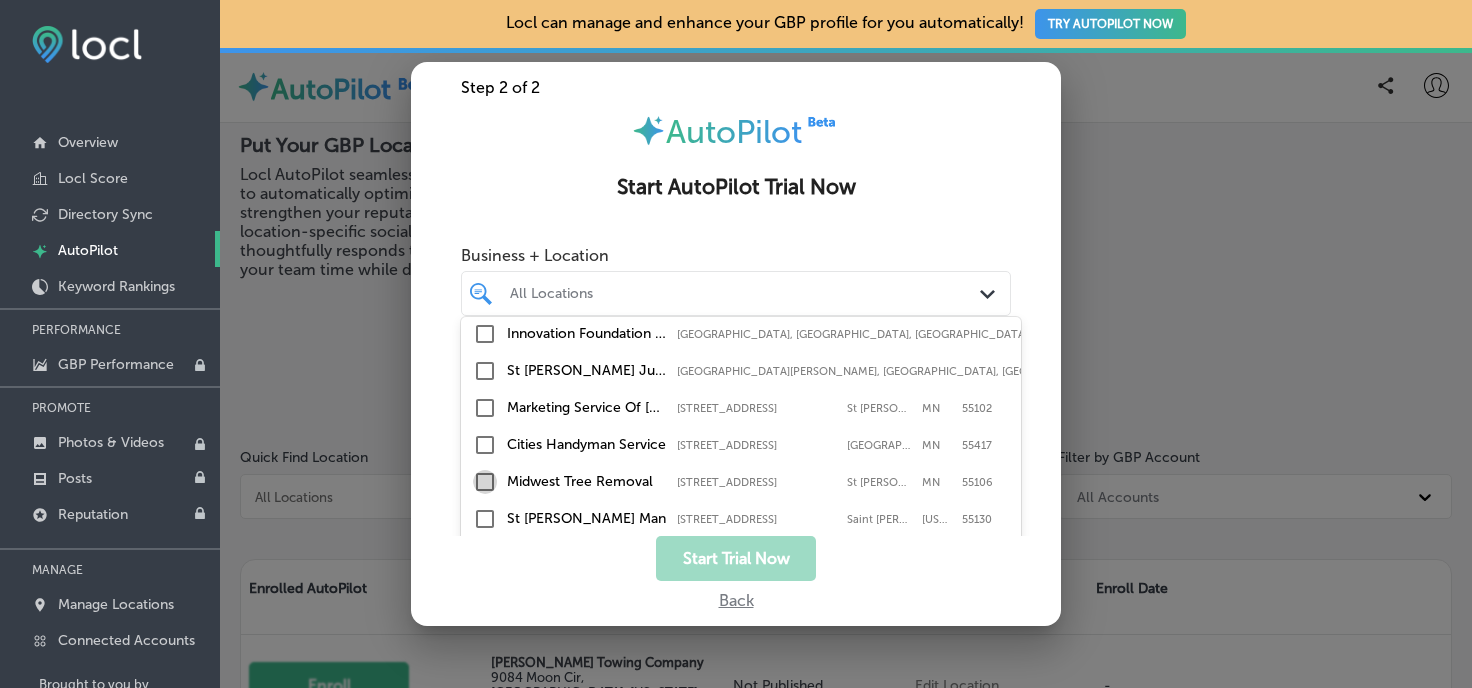 click at bounding box center (485, 482) 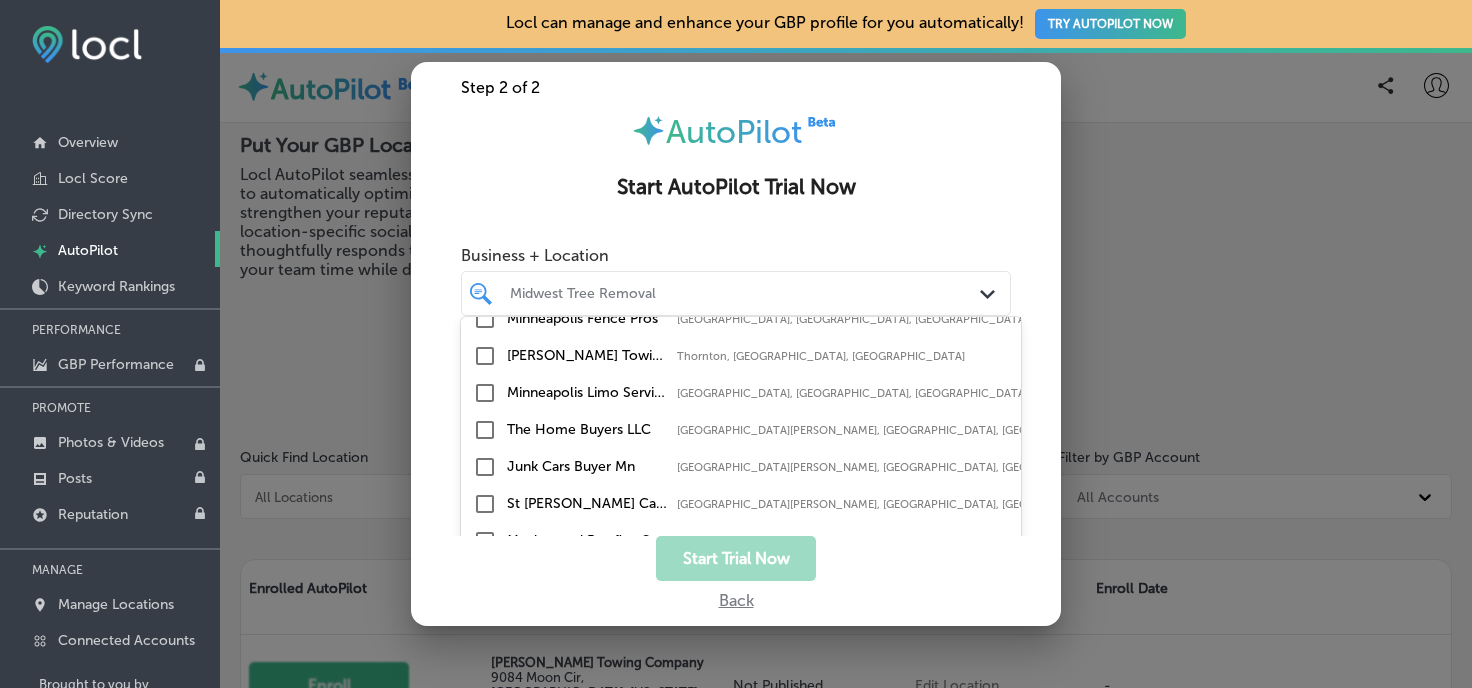 scroll, scrollTop: 540, scrollLeft: 0, axis: vertical 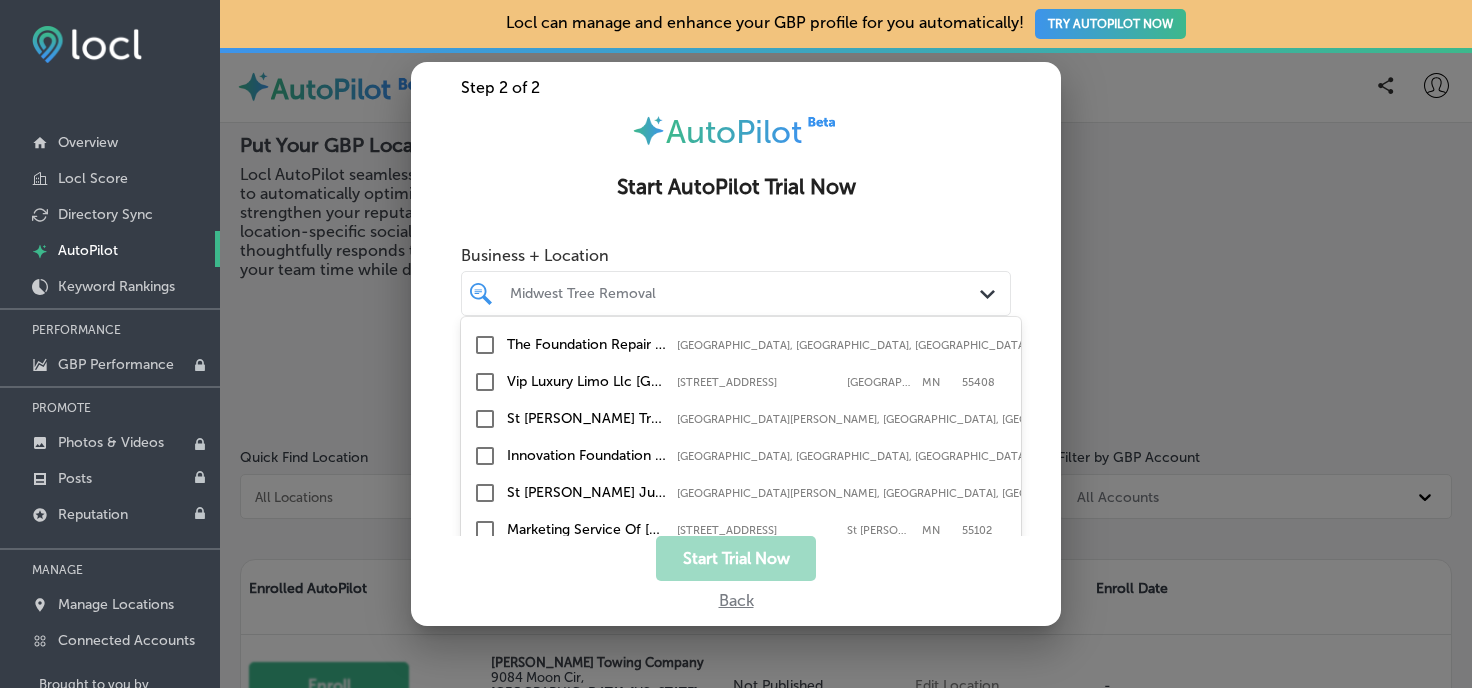 click at bounding box center (485, 456) 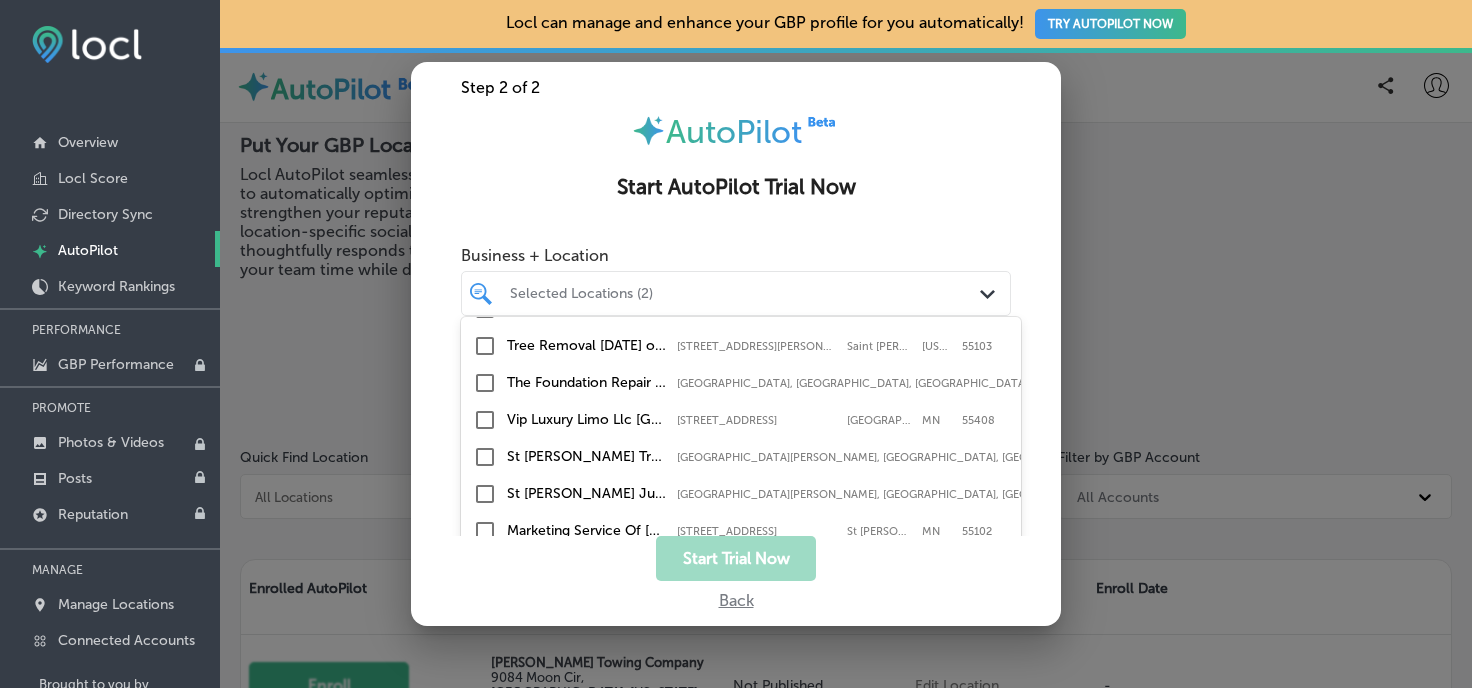 scroll, scrollTop: 540, scrollLeft: 0, axis: vertical 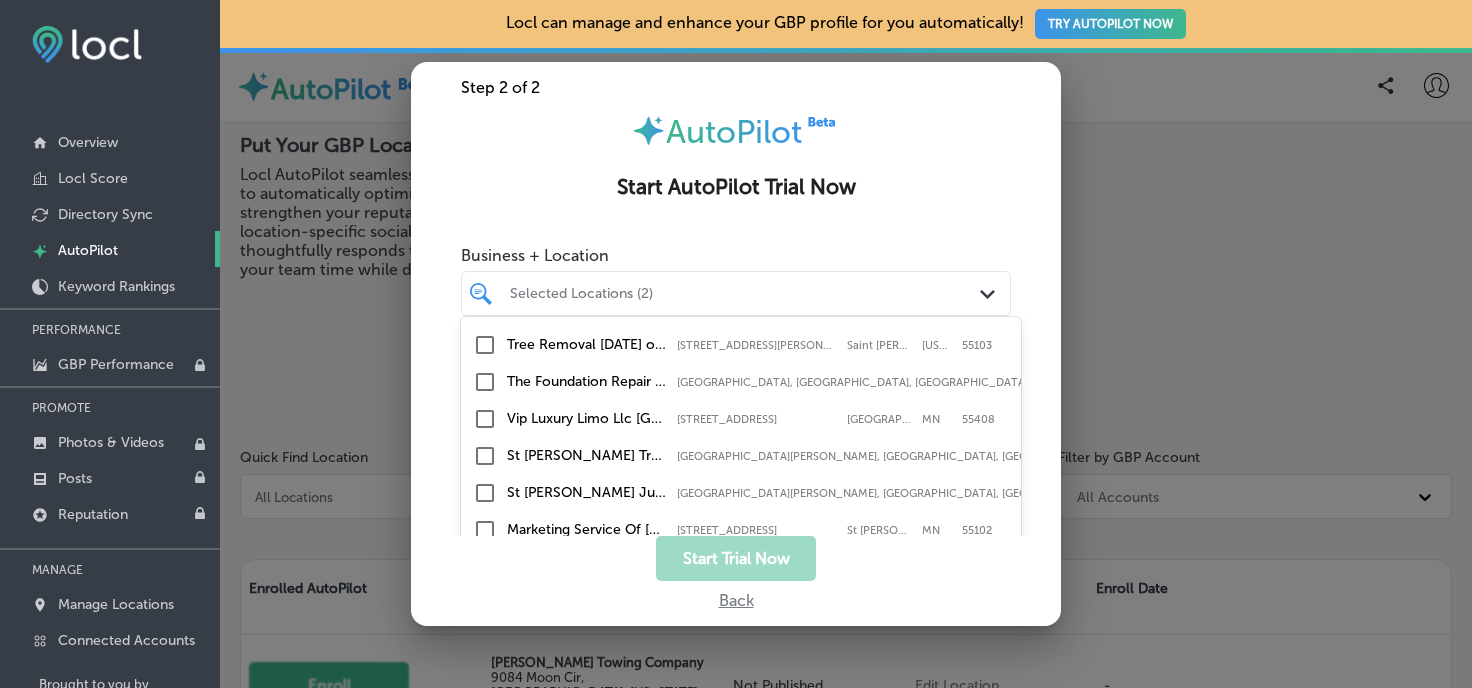 click at bounding box center (485, 456) 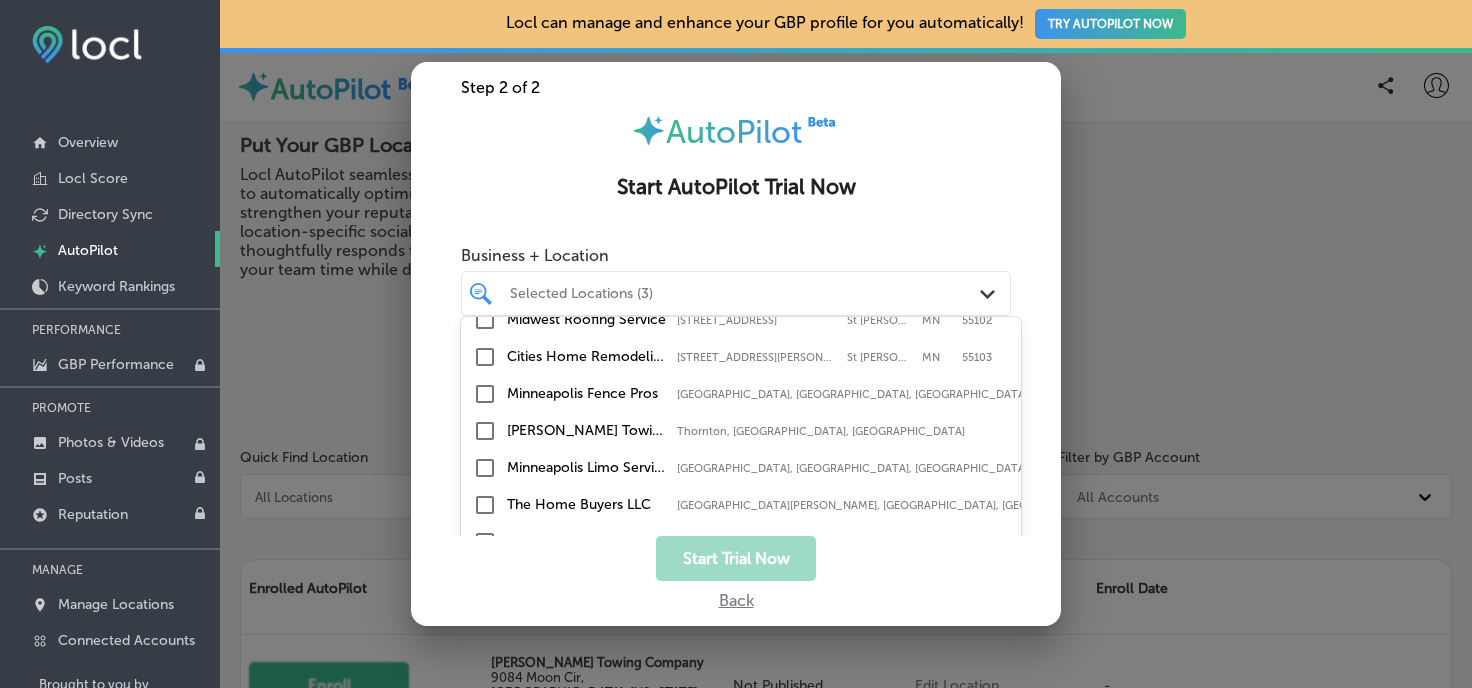 scroll, scrollTop: 270, scrollLeft: 0, axis: vertical 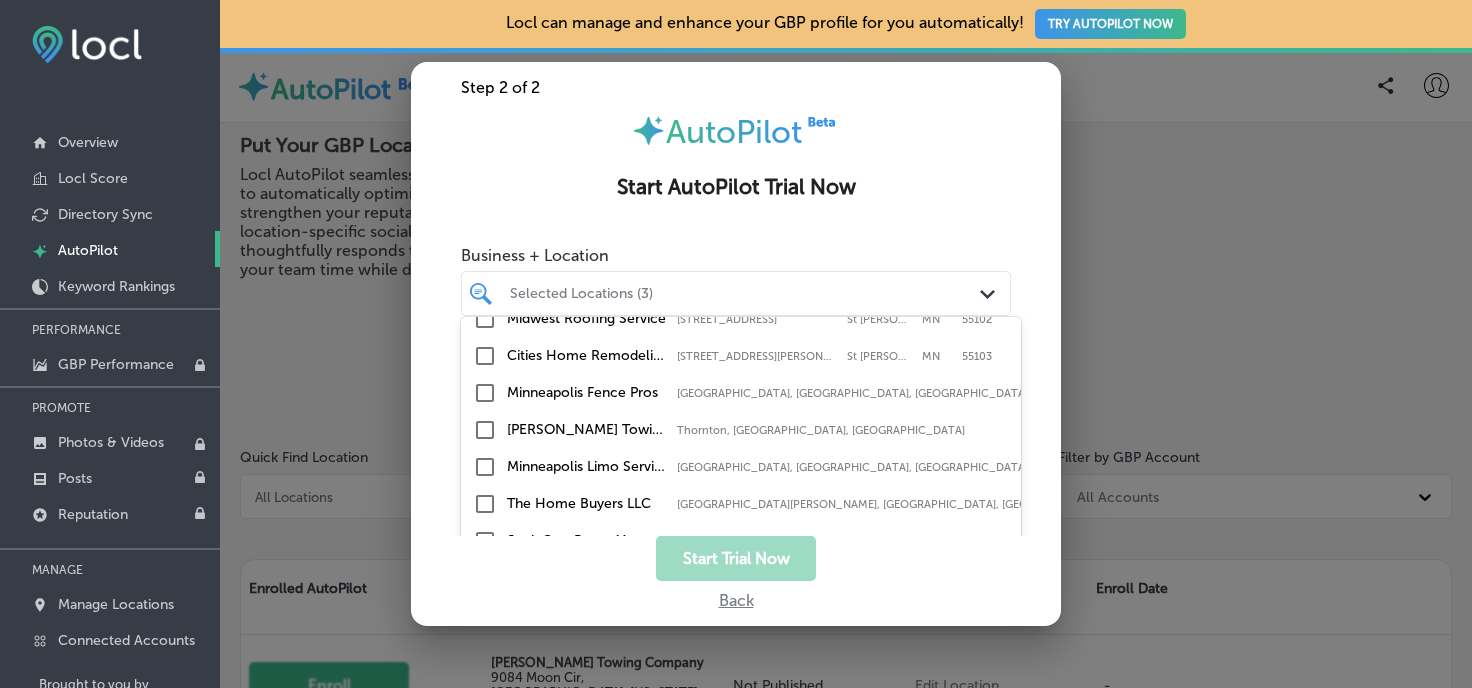 click at bounding box center (485, 393) 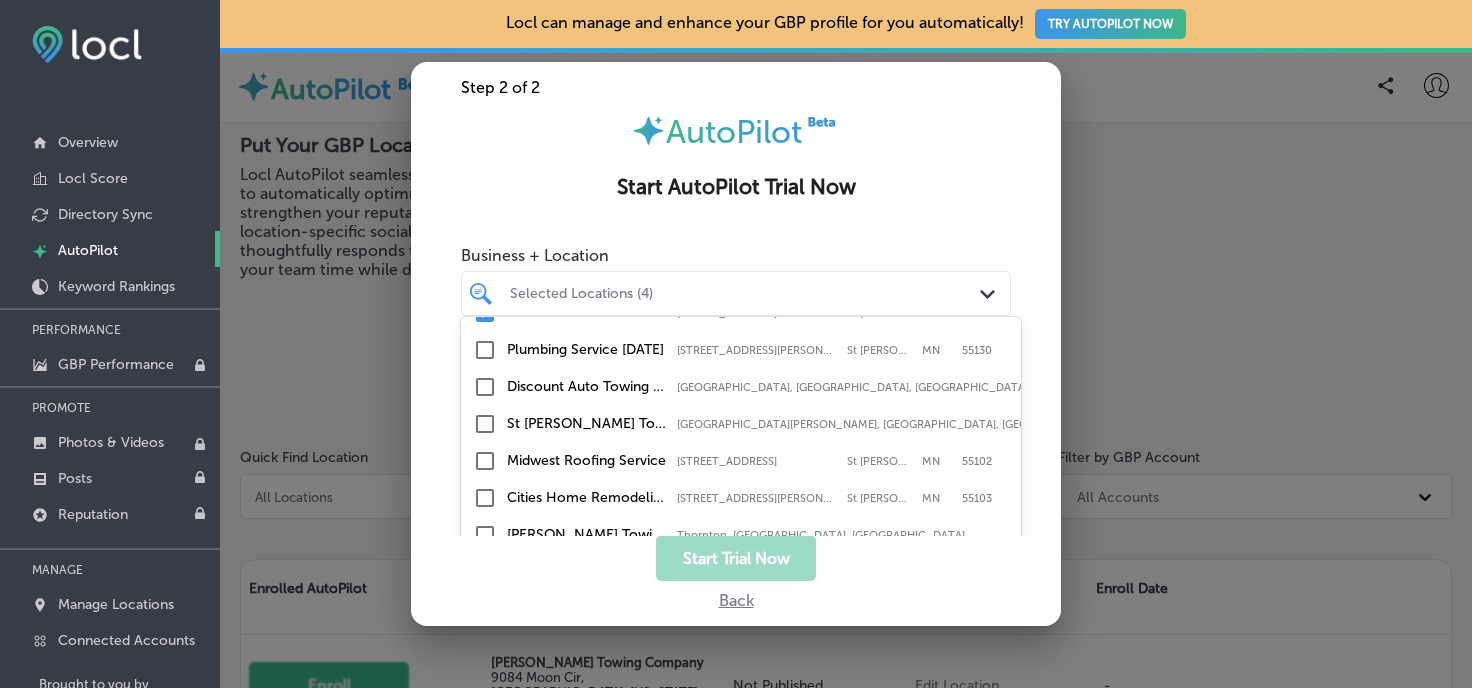 scroll, scrollTop: 270, scrollLeft: 0, axis: vertical 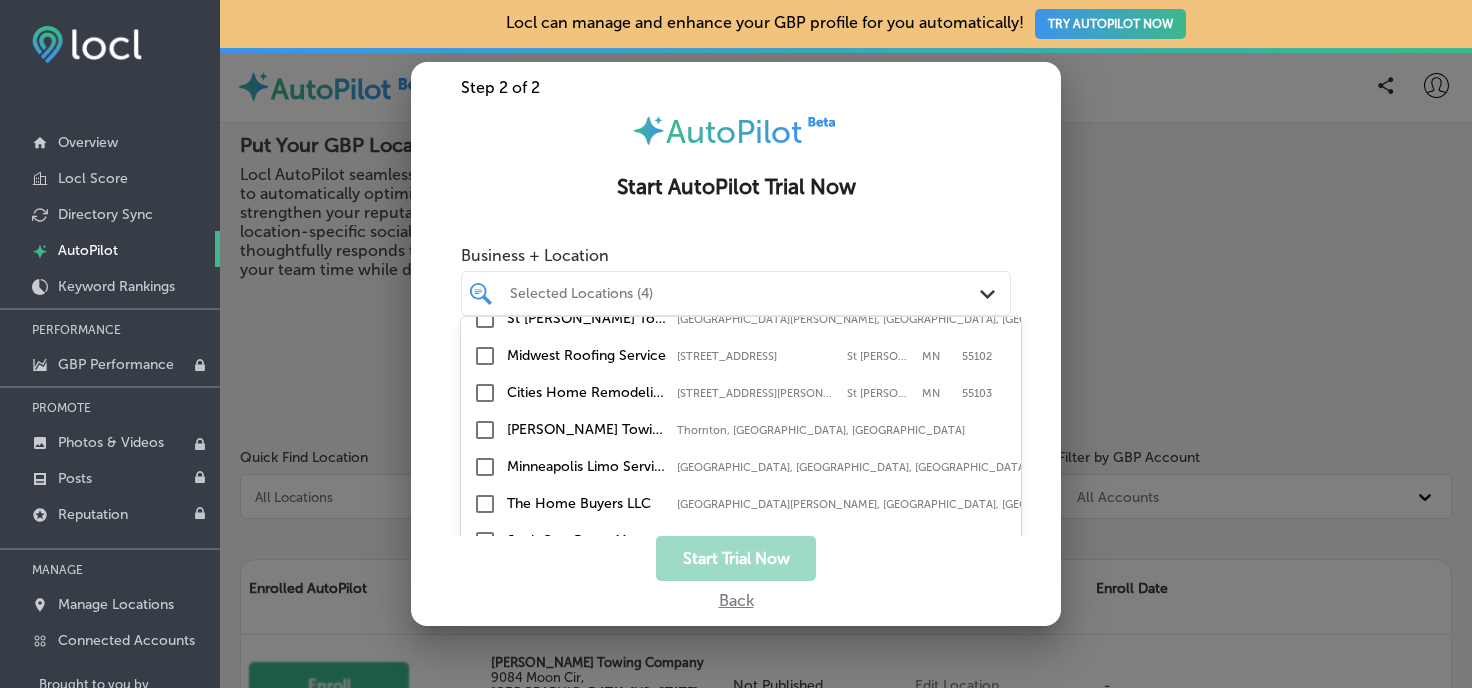 click at bounding box center [485, 467] 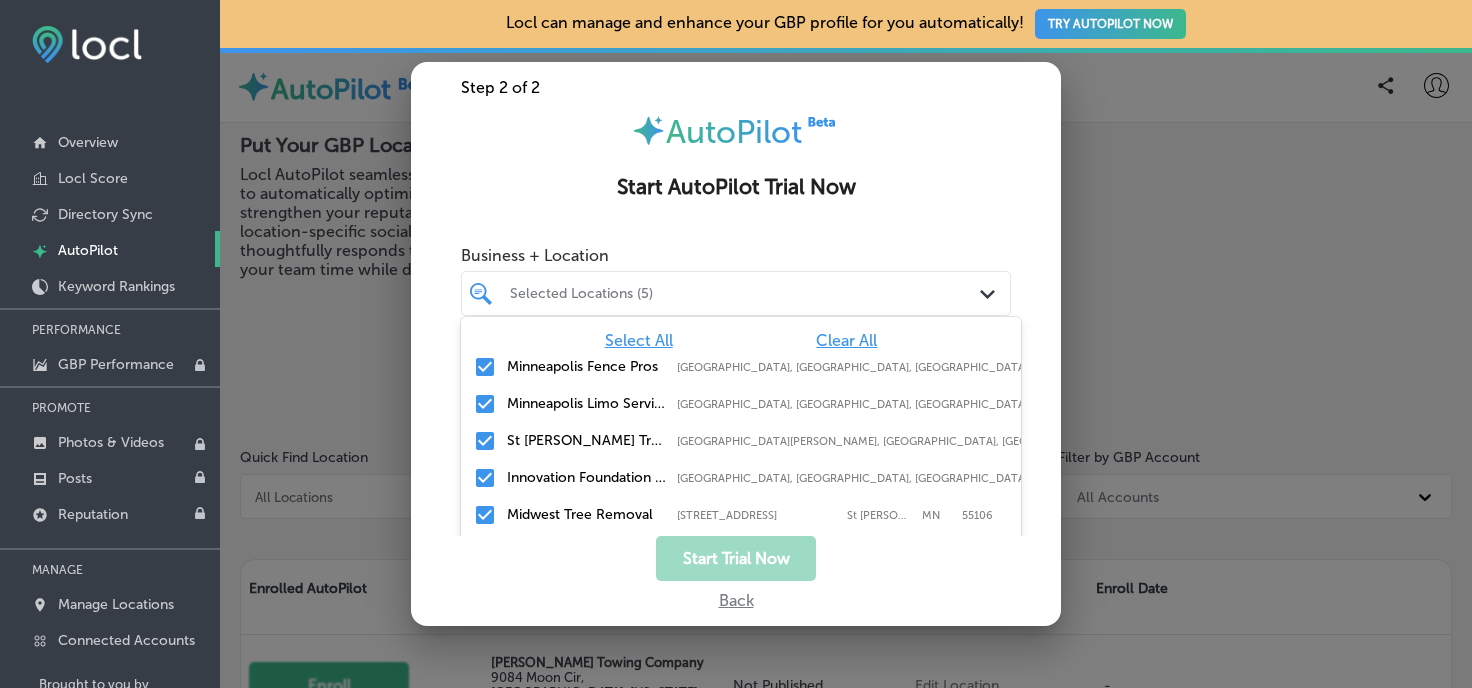 scroll, scrollTop: 270, scrollLeft: 0, axis: vertical 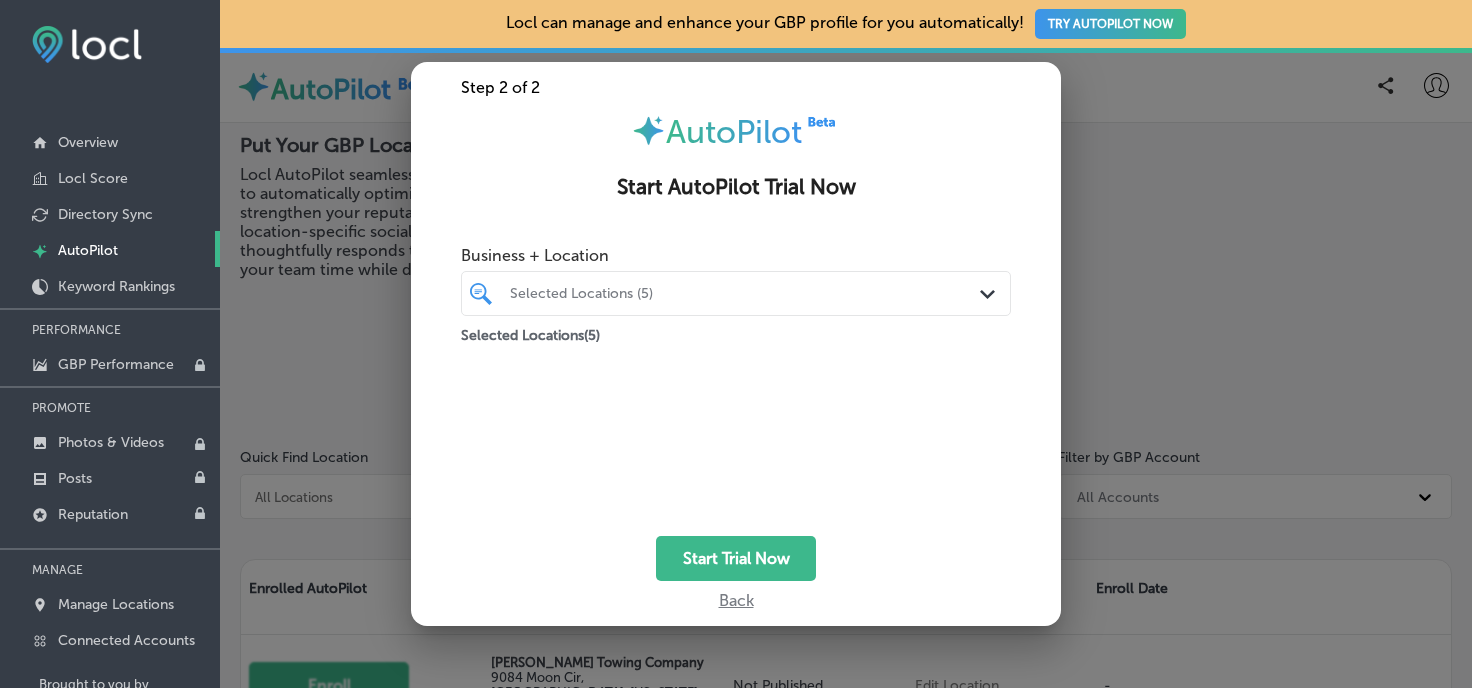 click at bounding box center [87, 44] 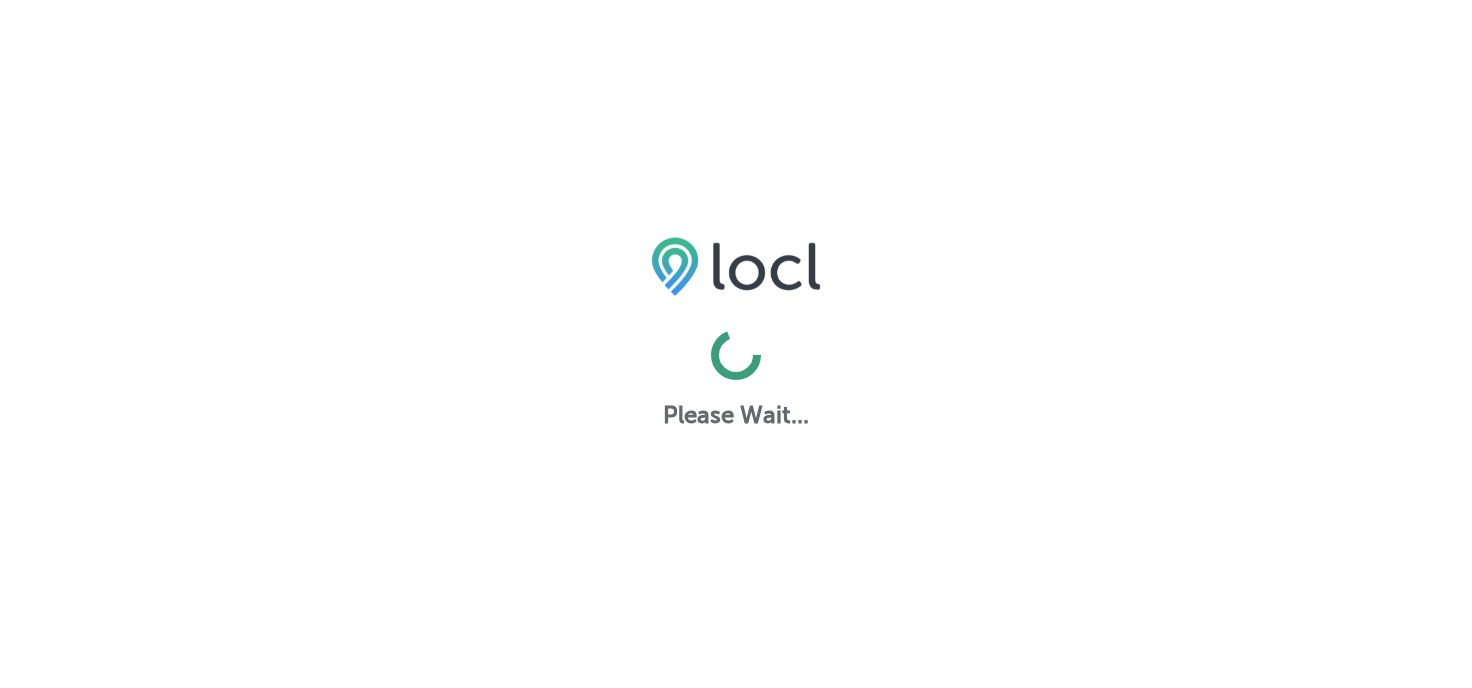 scroll, scrollTop: 0, scrollLeft: 0, axis: both 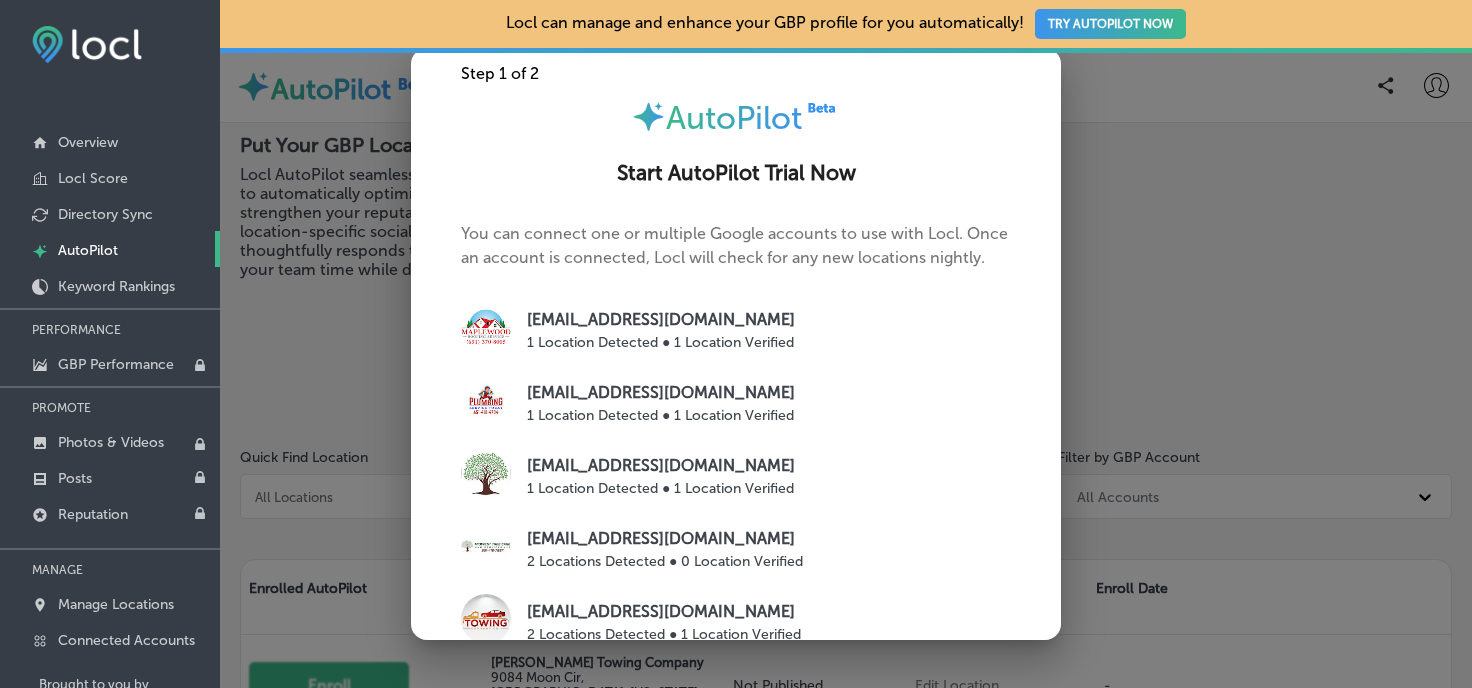 click at bounding box center [736, 344] 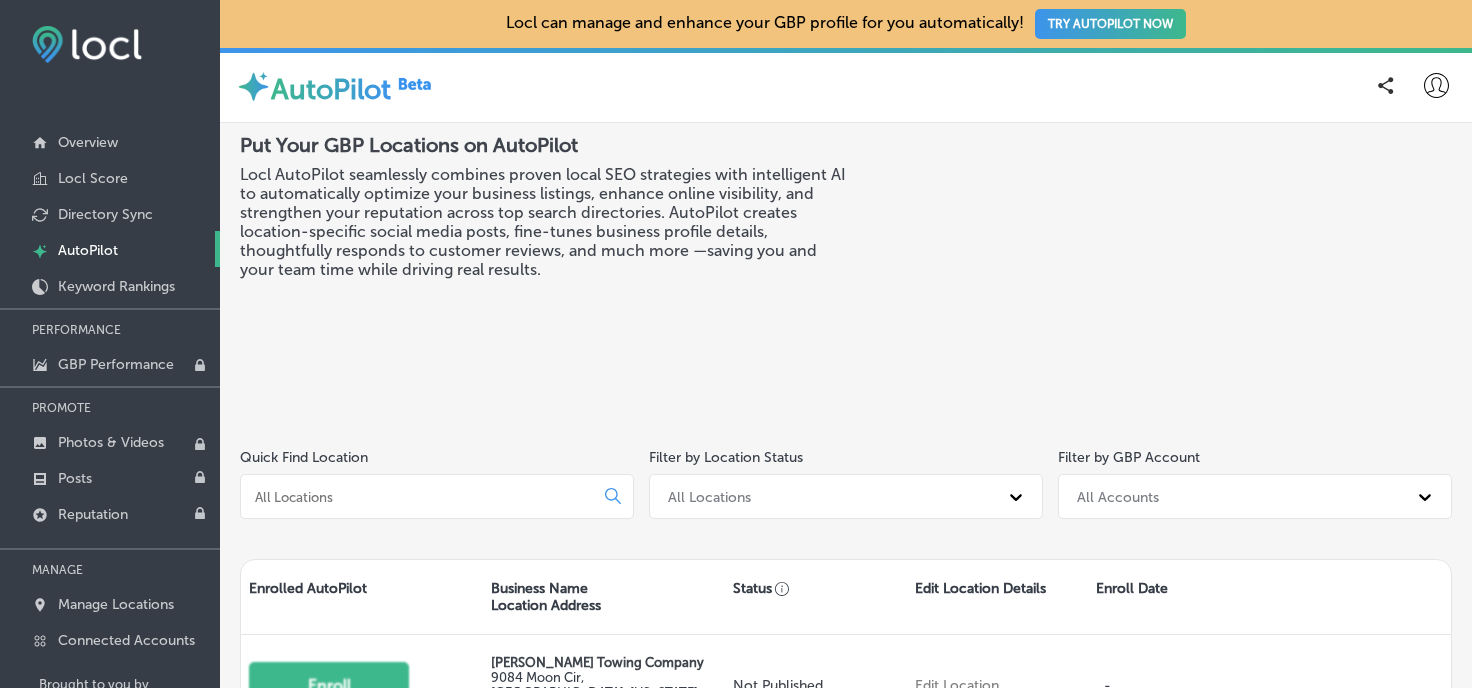 click 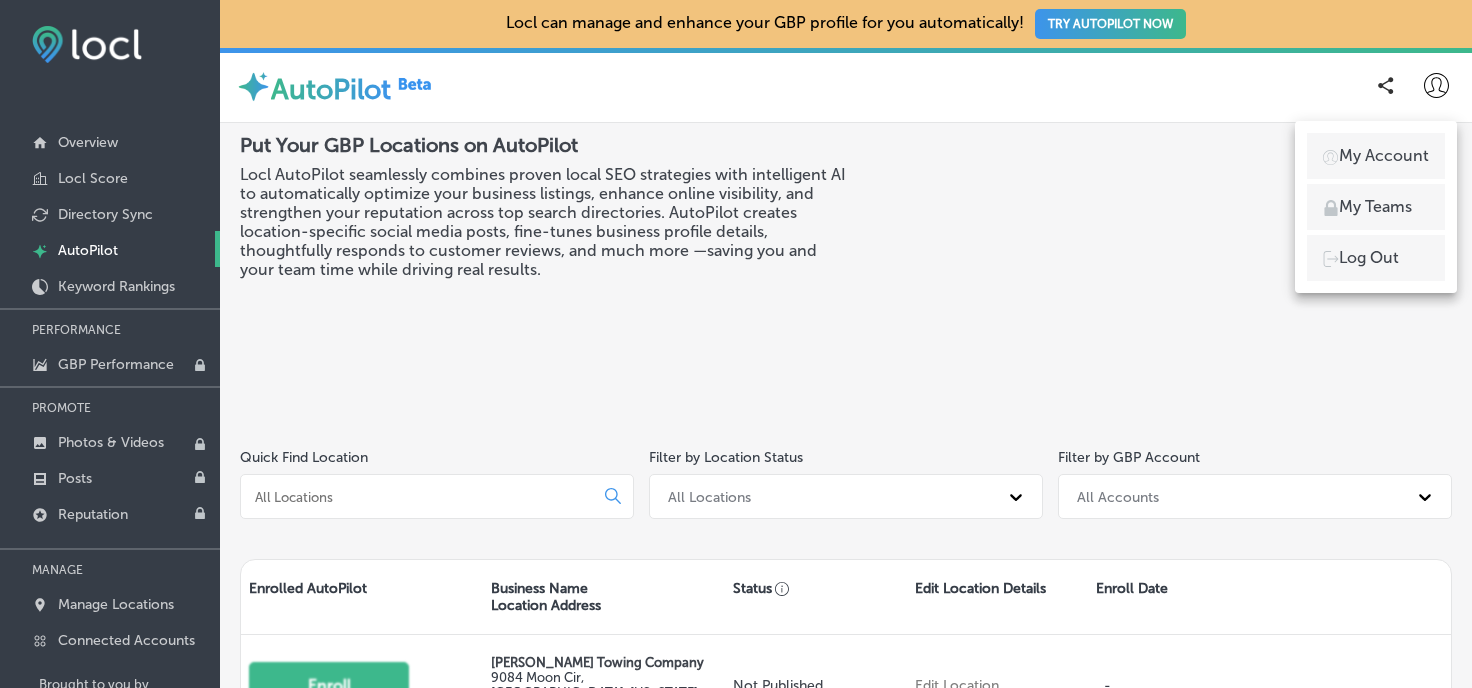click on "My Account" at bounding box center (1384, 156) 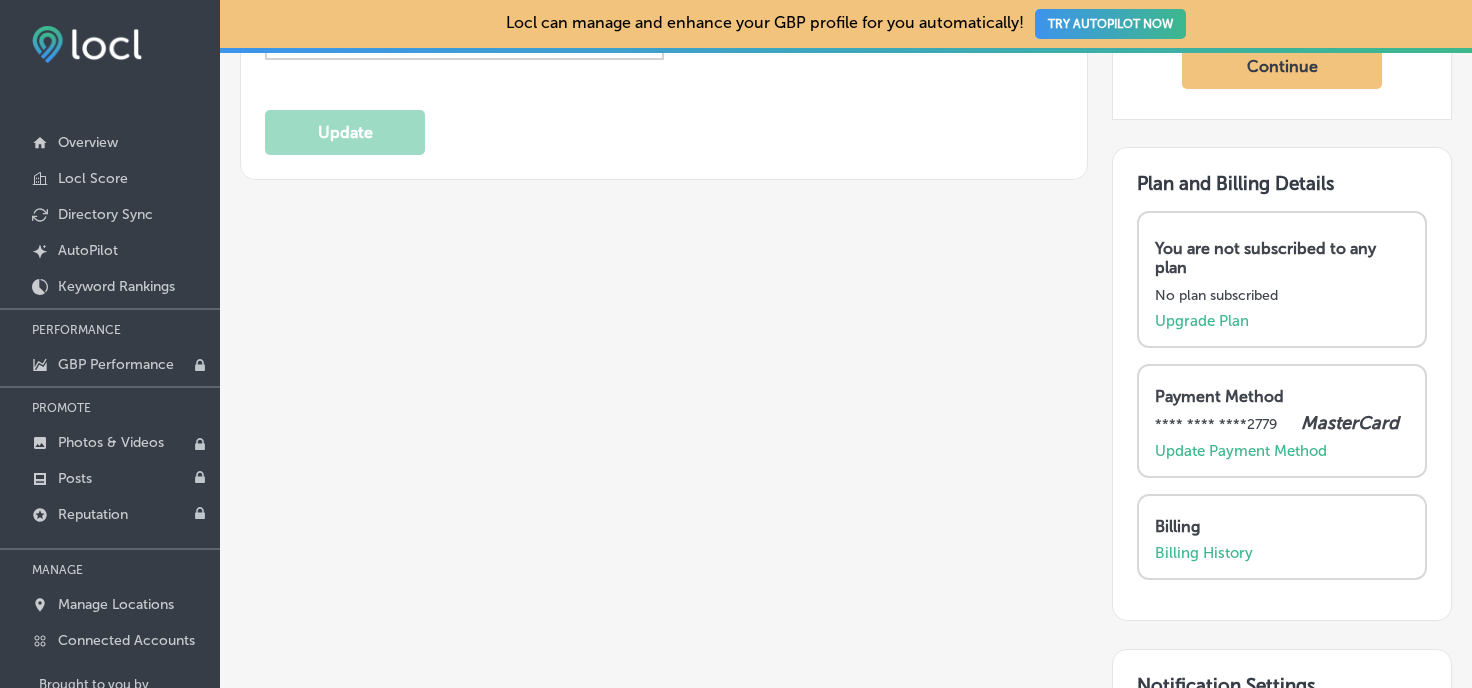 scroll, scrollTop: 1107, scrollLeft: 0, axis: vertical 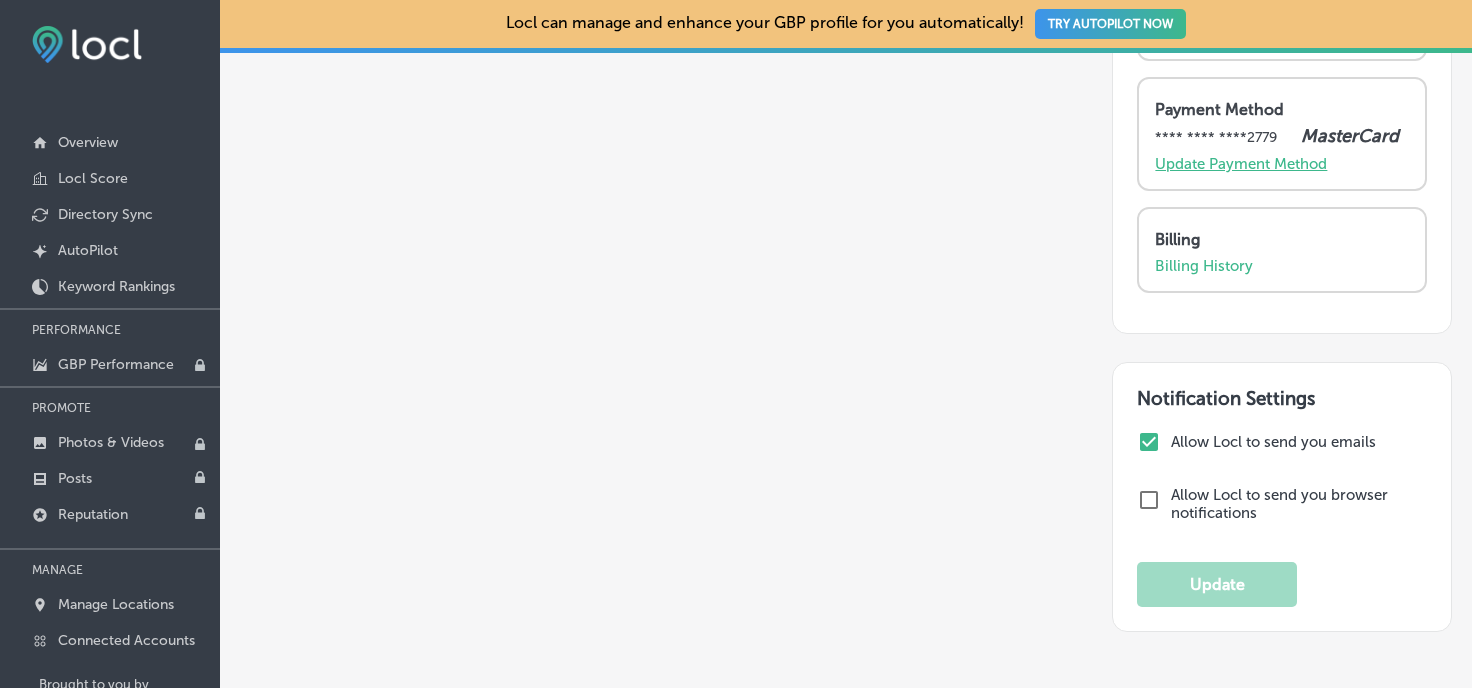 click on "Update Payment Method" at bounding box center [1241, 164] 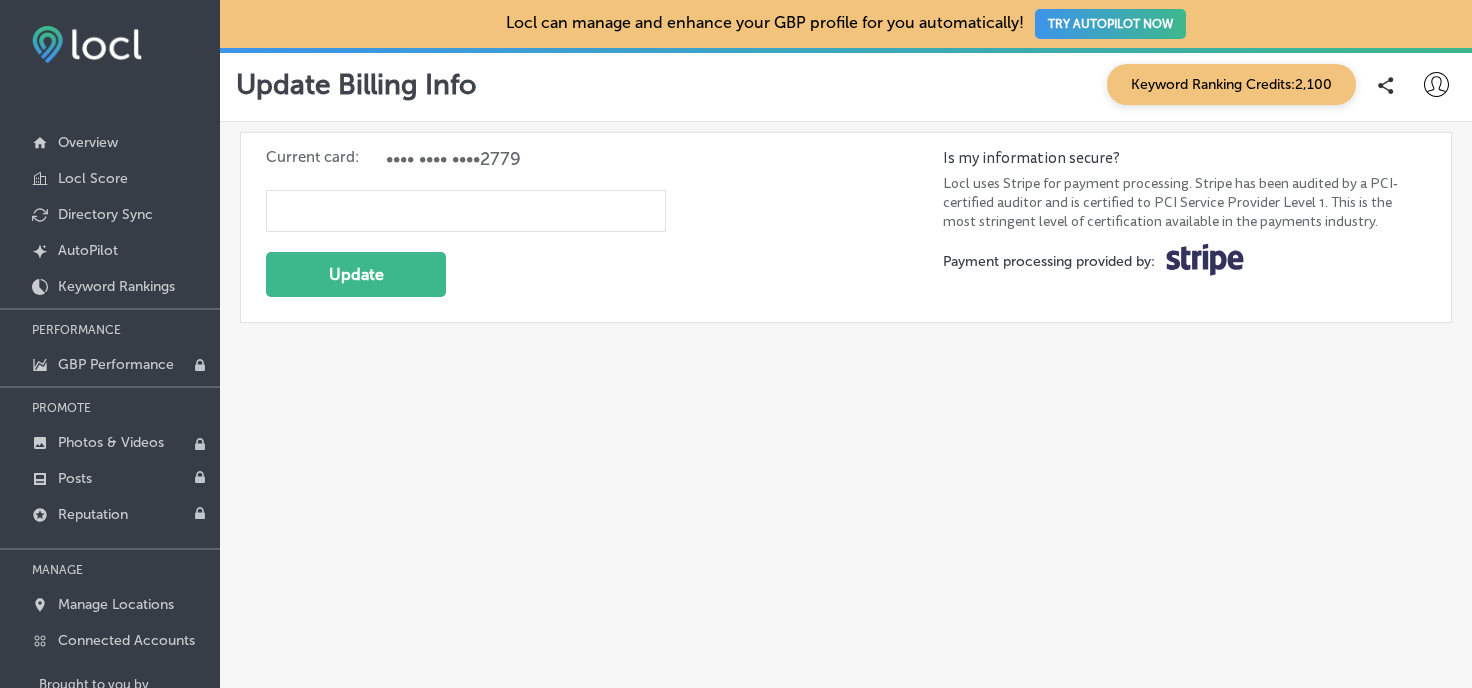 click on "Current card: •••• •••• ••••  2779" at bounding box center (604, 159) 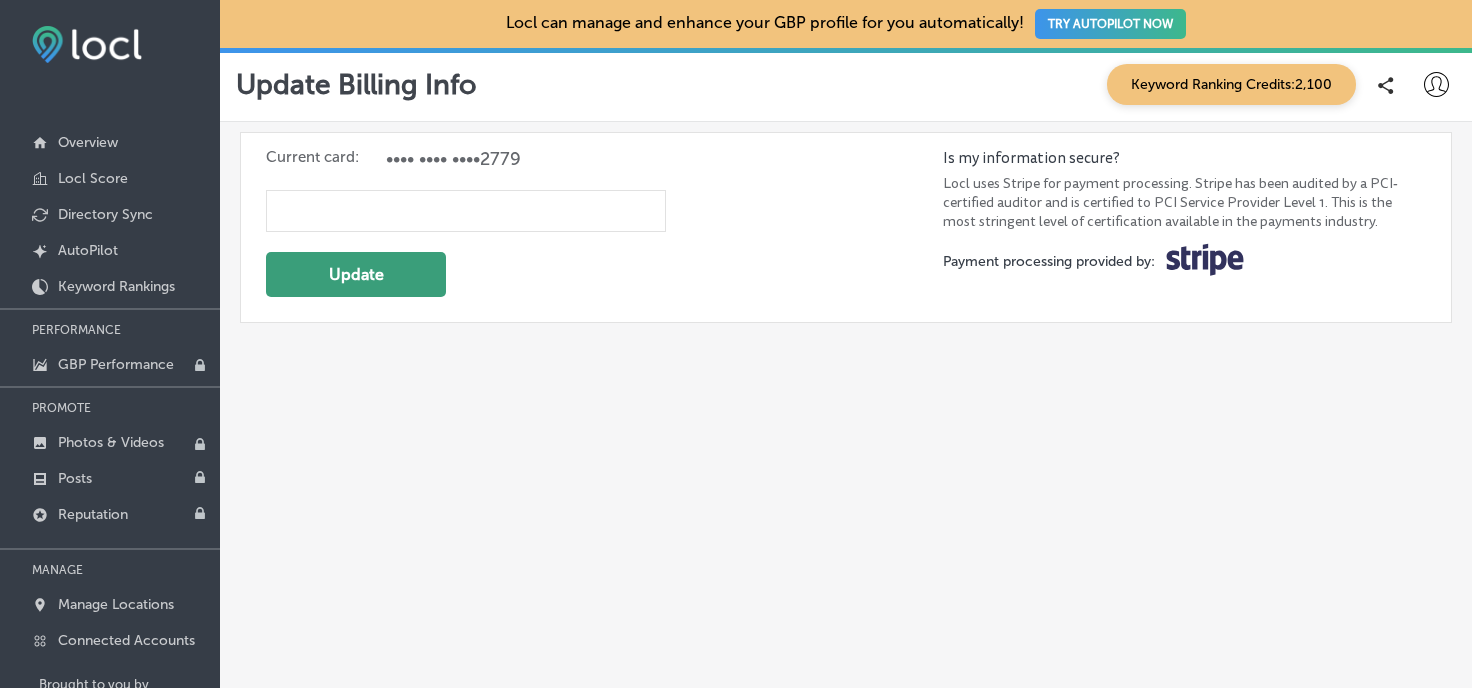 click on "Update" 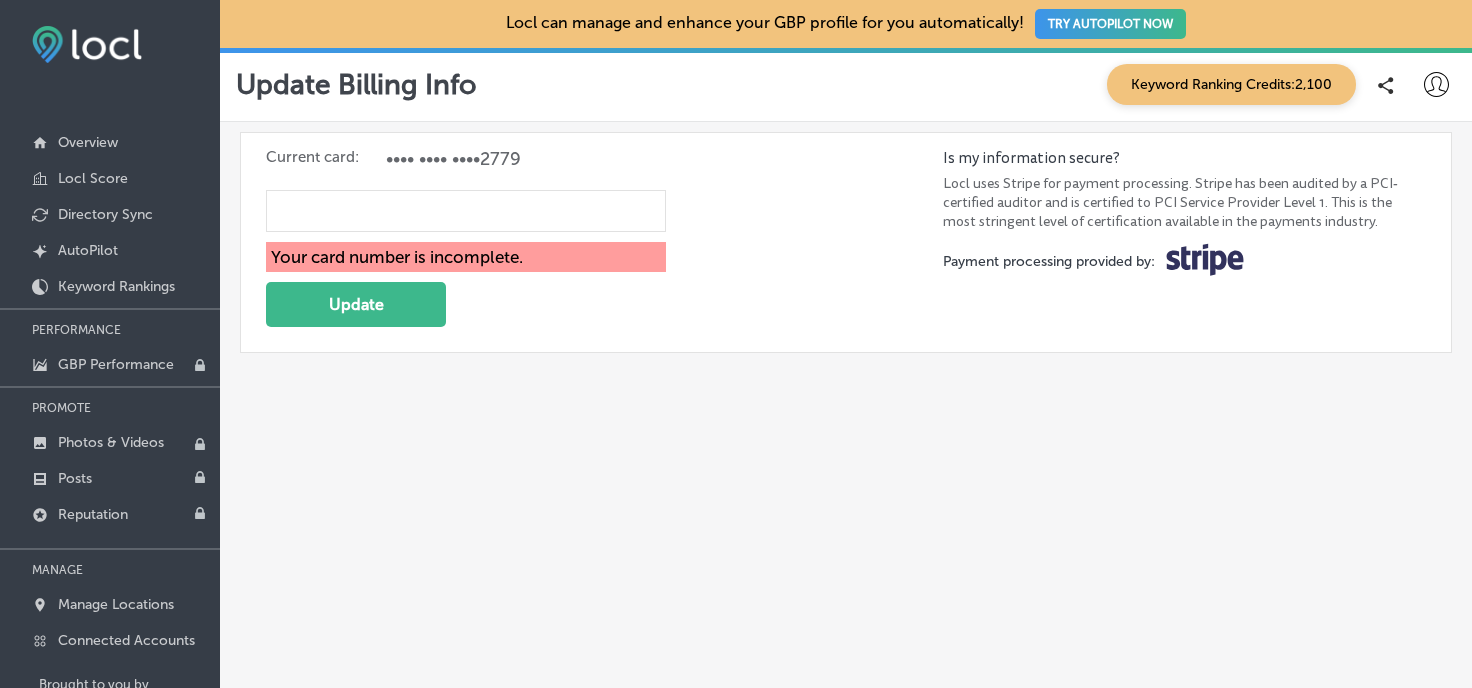 click on "Your card number is incomplete. Update" at bounding box center (604, 253) 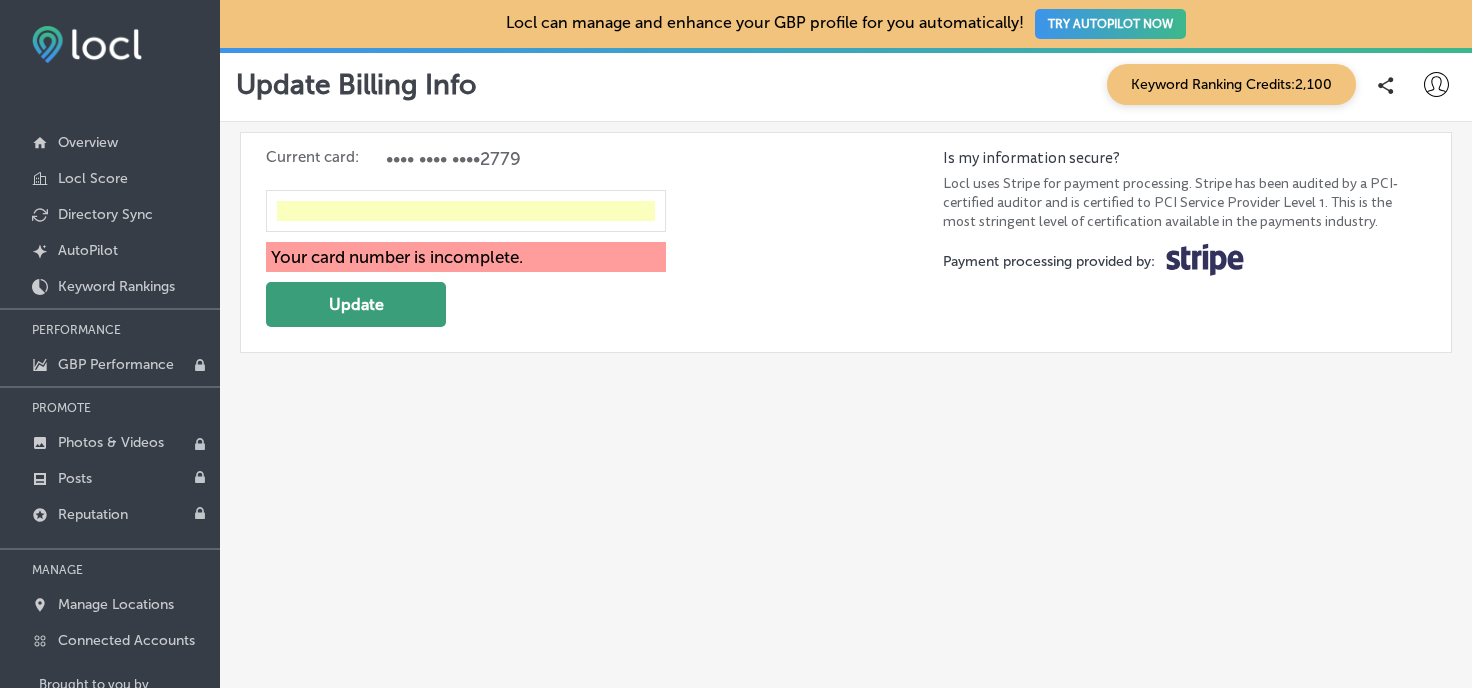 click on "Update" 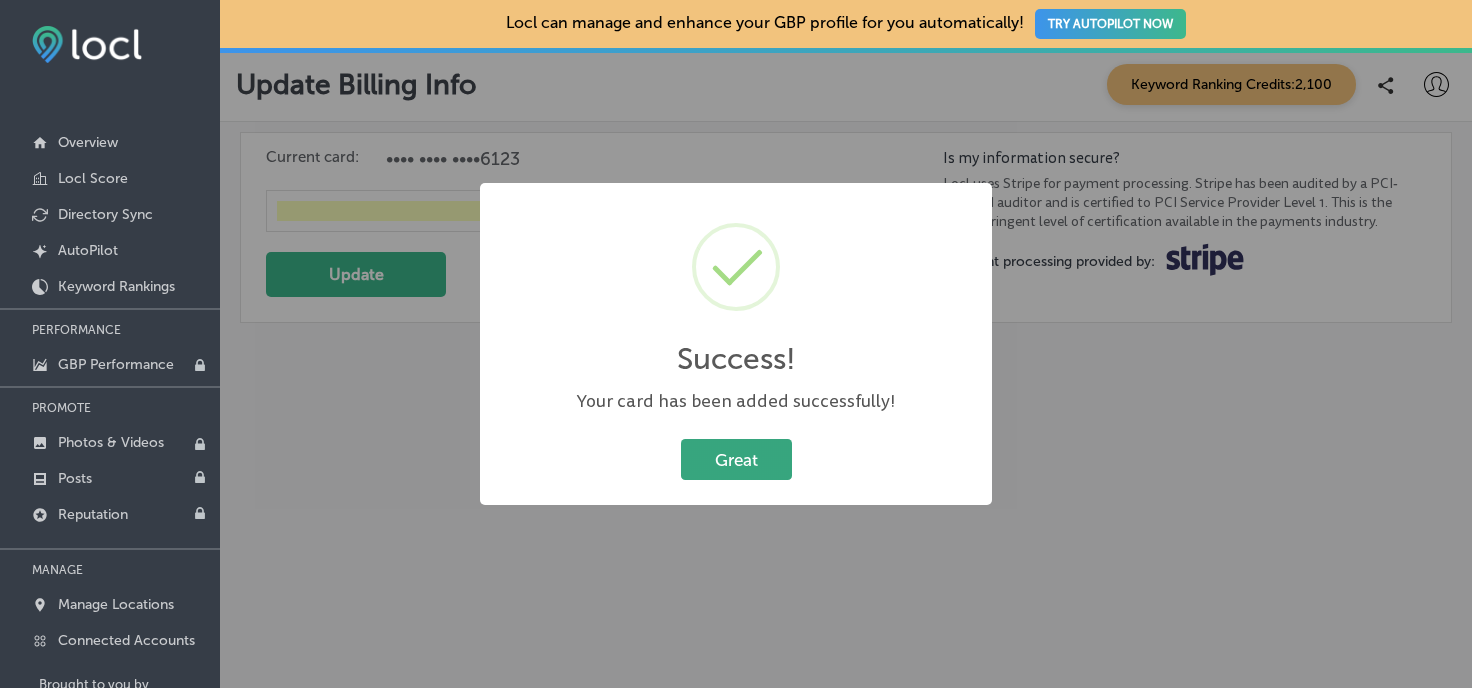 click on "Great" at bounding box center [736, 459] 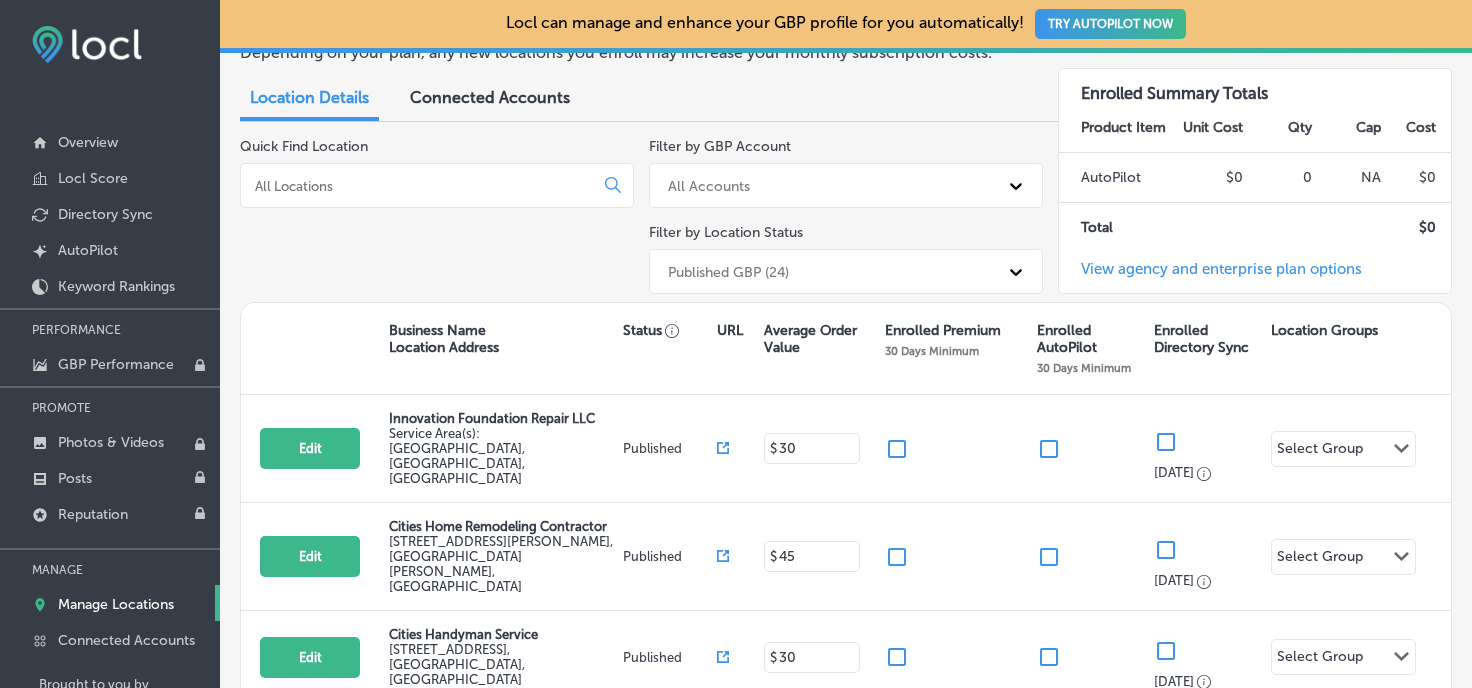 scroll, scrollTop: 154, scrollLeft: 0, axis: vertical 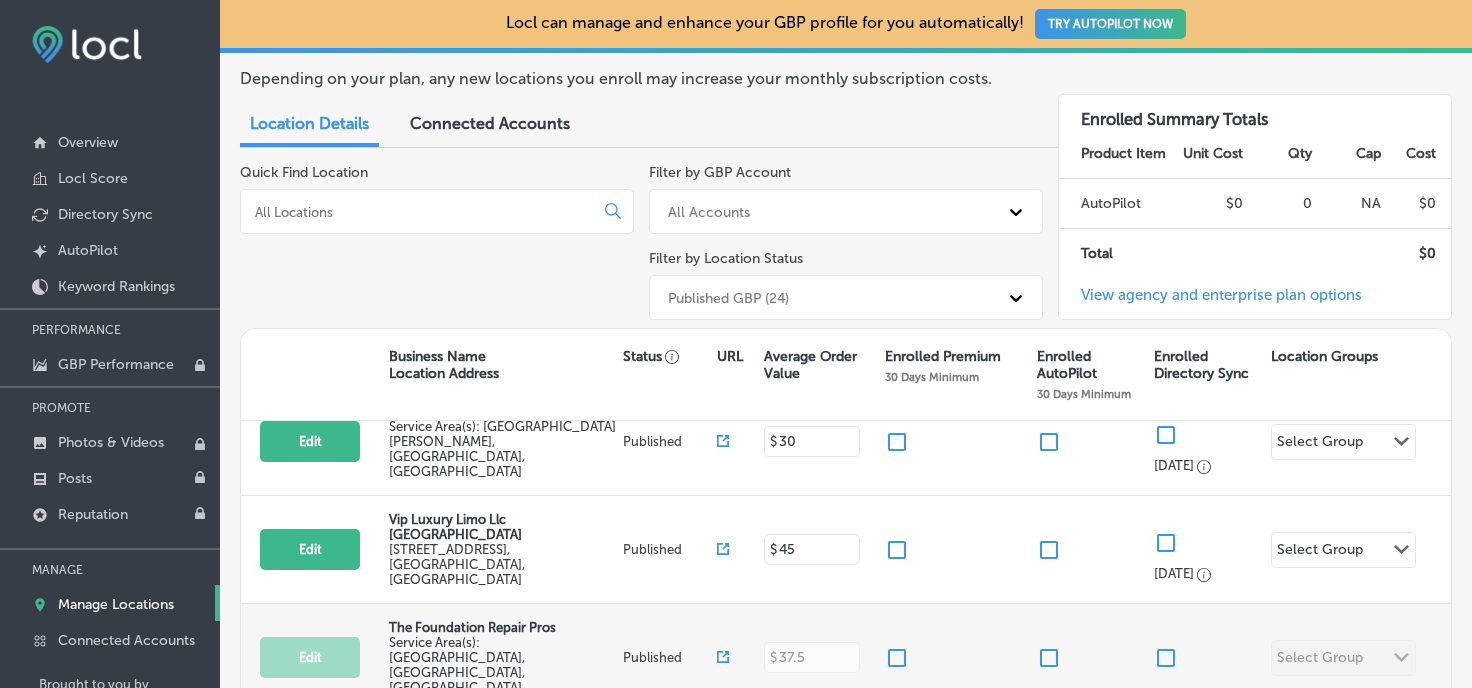 click at bounding box center [897, 658] 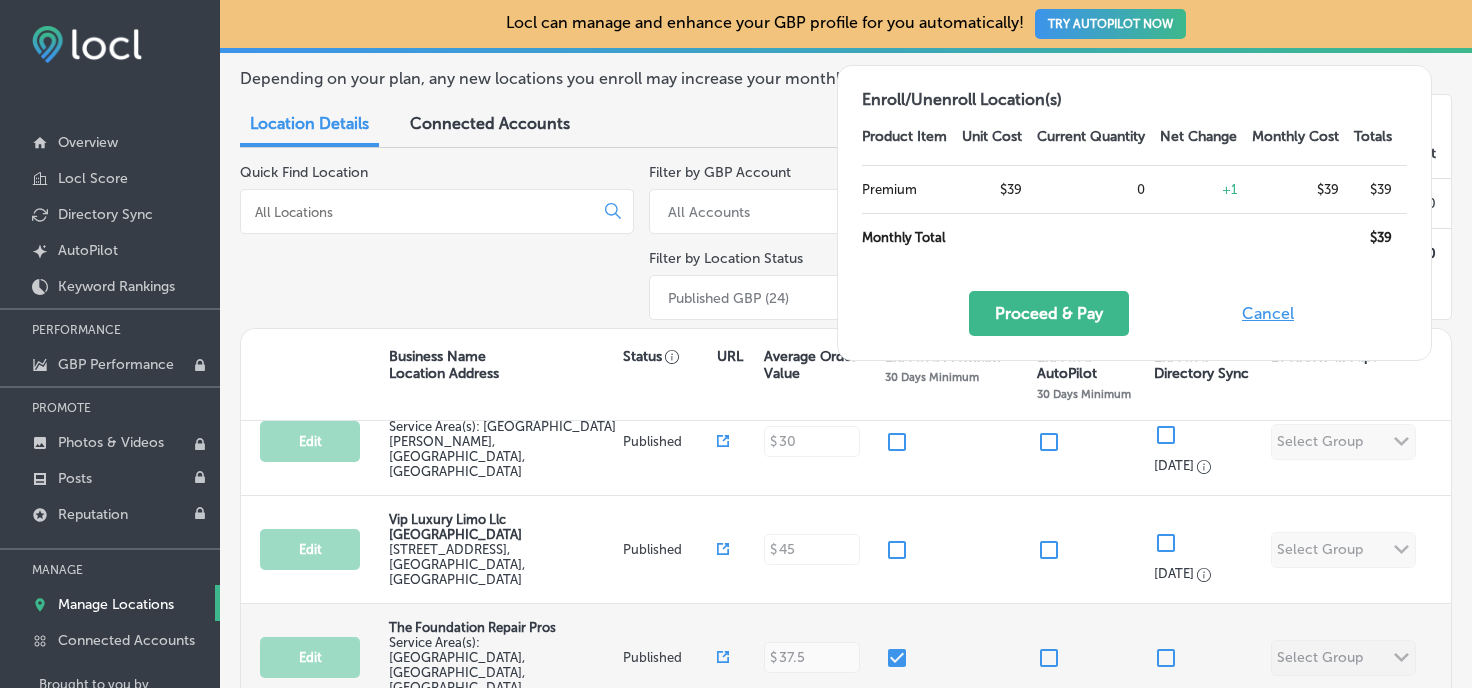 scroll, scrollTop: 0, scrollLeft: 0, axis: both 